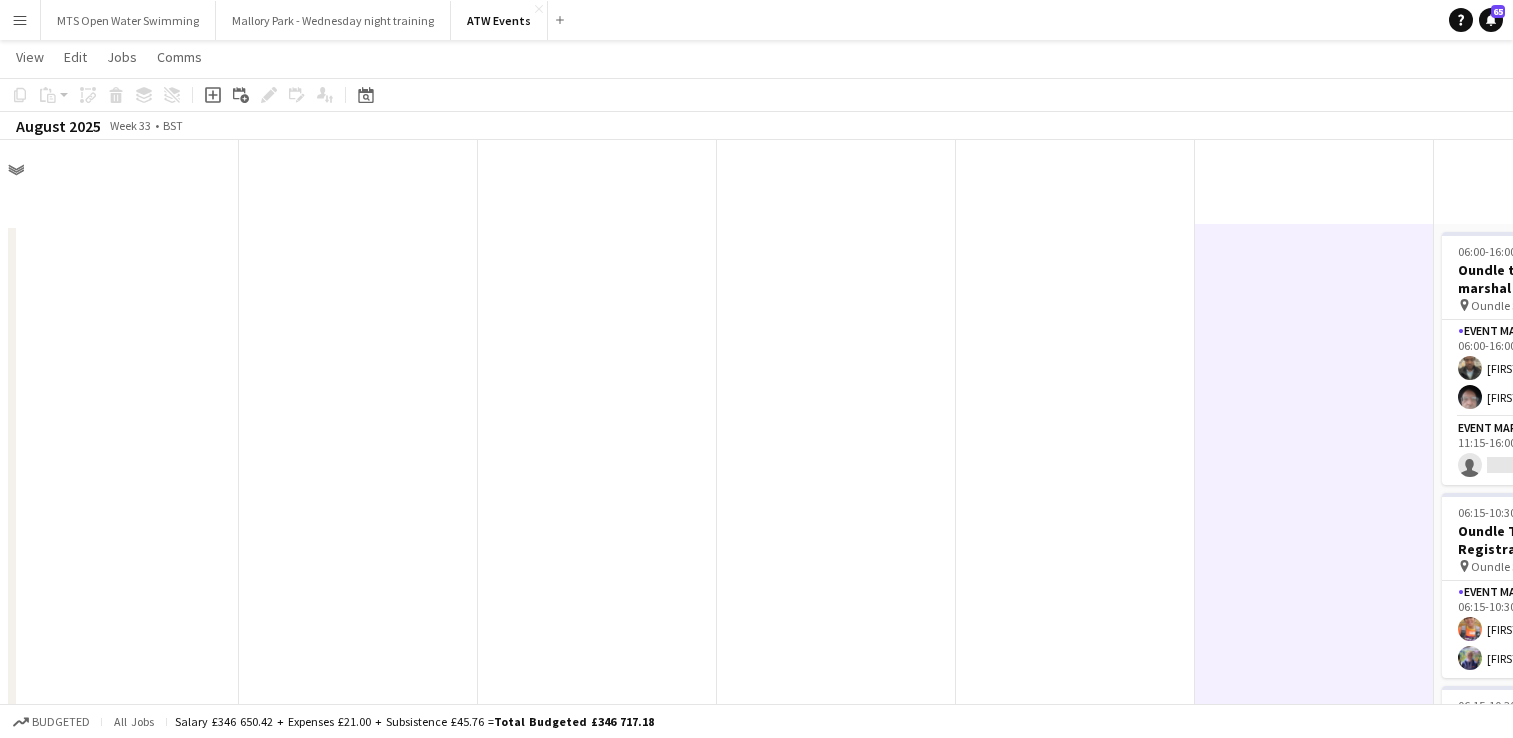 scroll, scrollTop: 756, scrollLeft: 0, axis: vertical 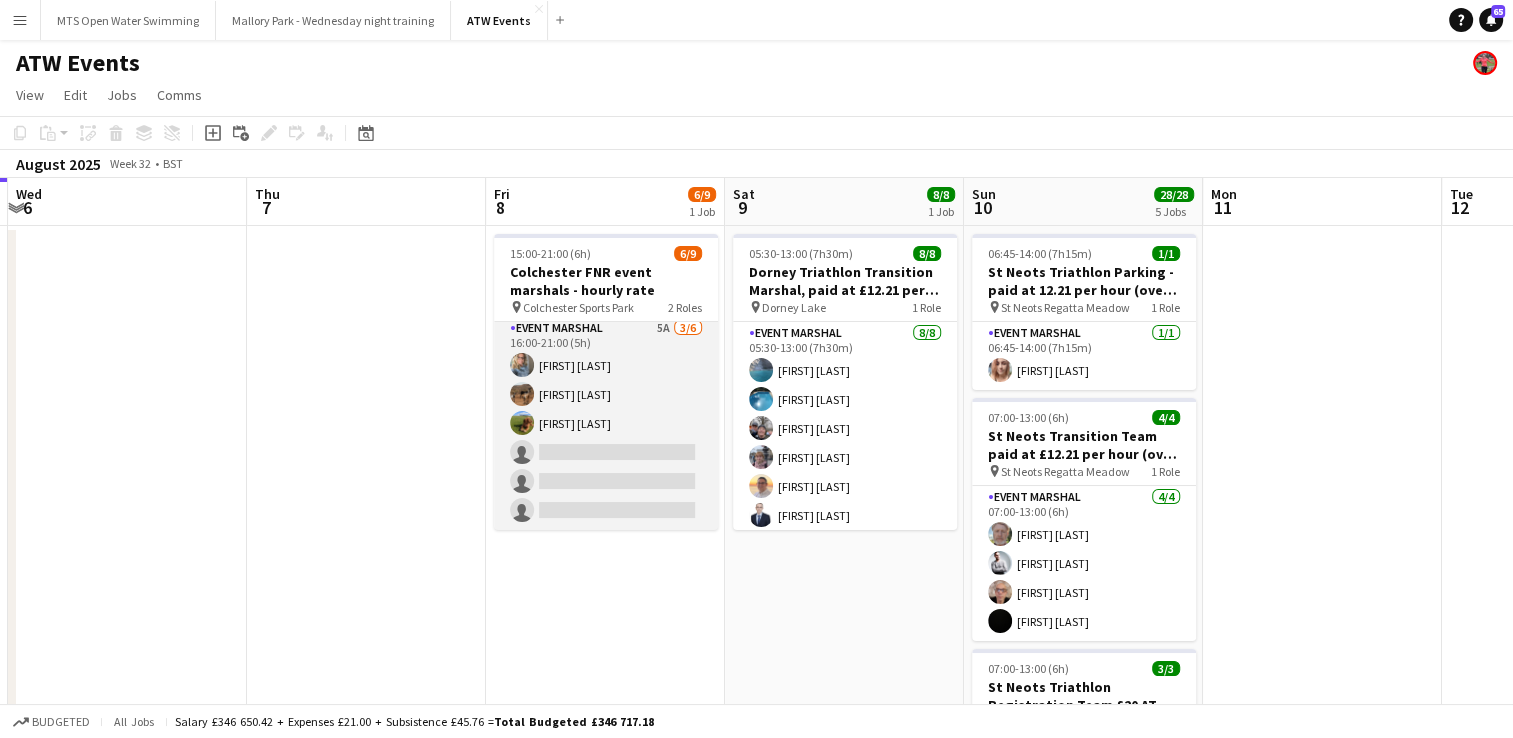 click on "Event Marshal   5A   3/6   16:00-21:00 (5h)
[FIRST] [LAST]   [FIRST] [LAST] [FIRST] [LAST]
single-neutral-actions
single-neutral-actions
single-neutral-actions" at bounding box center [606, 423] 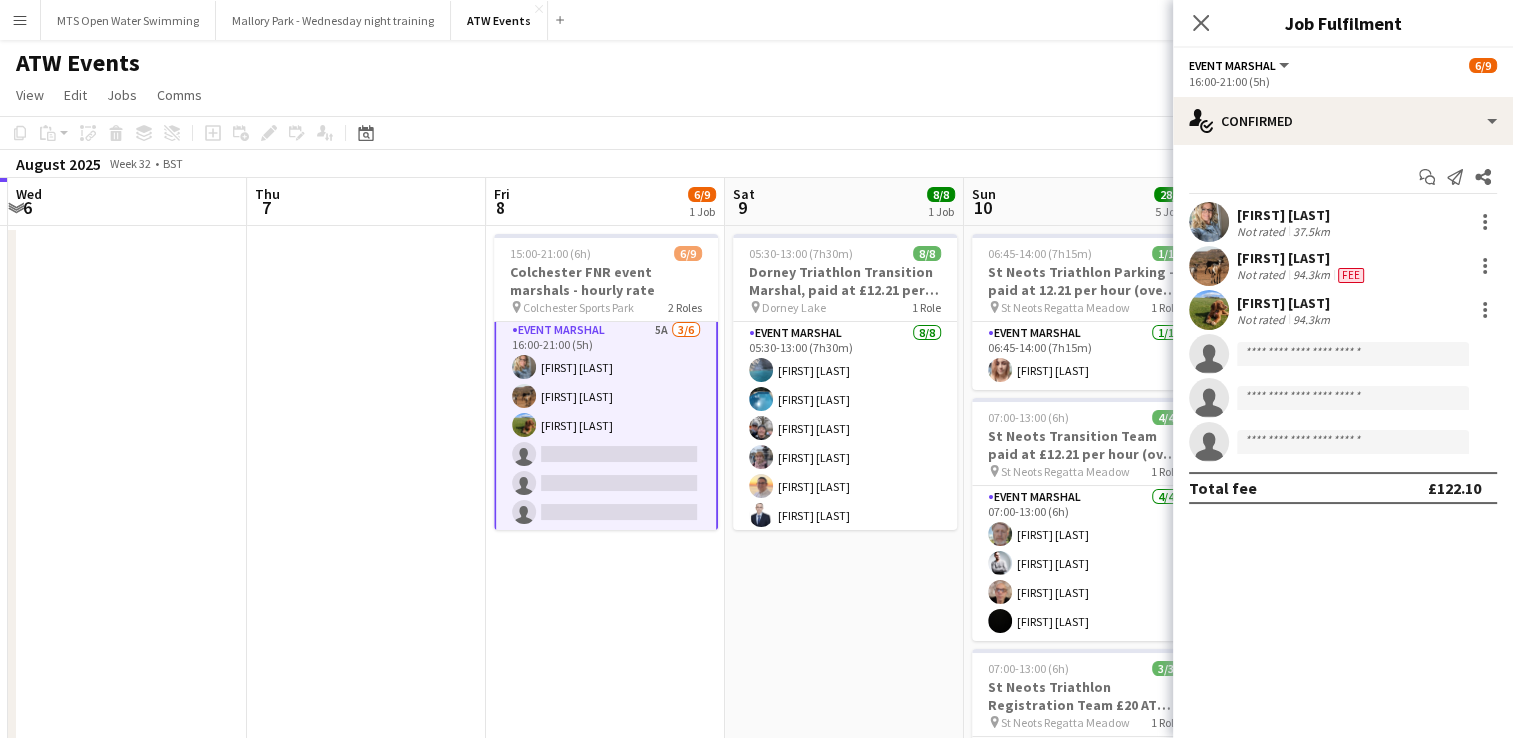 scroll, scrollTop: 132, scrollLeft: 0, axis: vertical 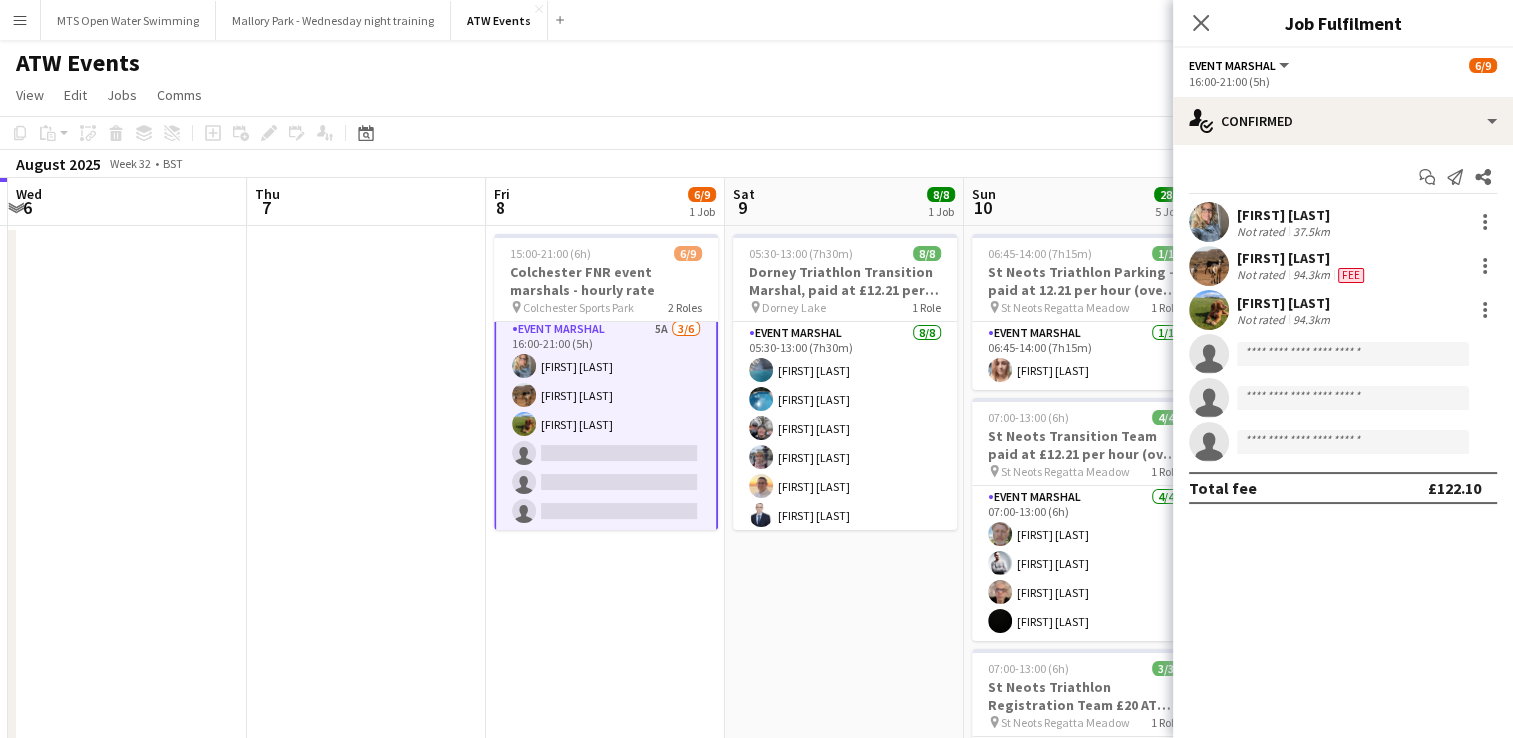 click on "Start chat
[FIRST] [LAST]   Not rated   37.5km   [FIRST] [LAST]   Not rated   94.3km   Fee   [FIRST] [LAST]   Not rated   94.3km
single-neutral-actions
single-neutral-actions
single-neutral-actions
Total fee   £122.10" at bounding box center [1343, 332] 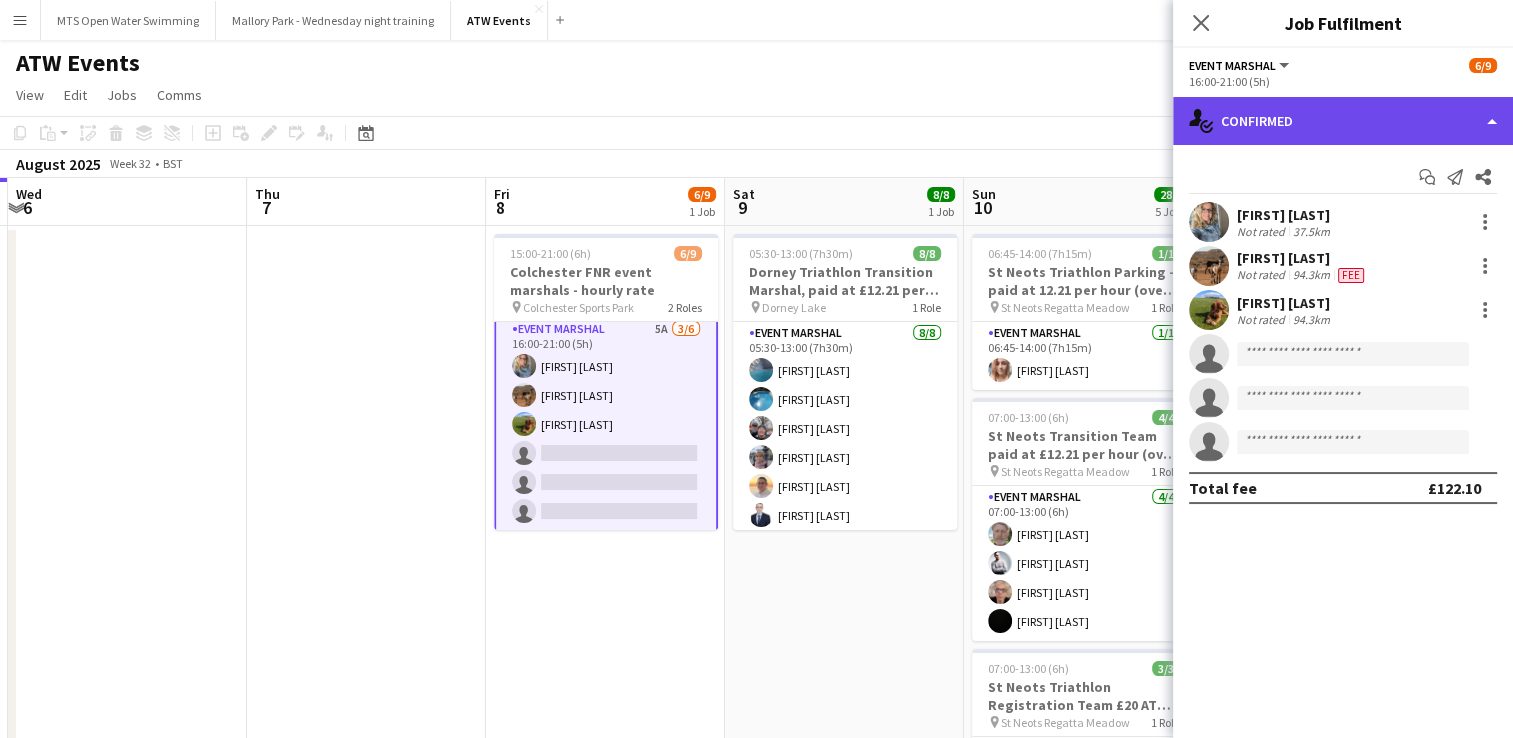 click on "single-neutral-actions-check-2
Confirmed" 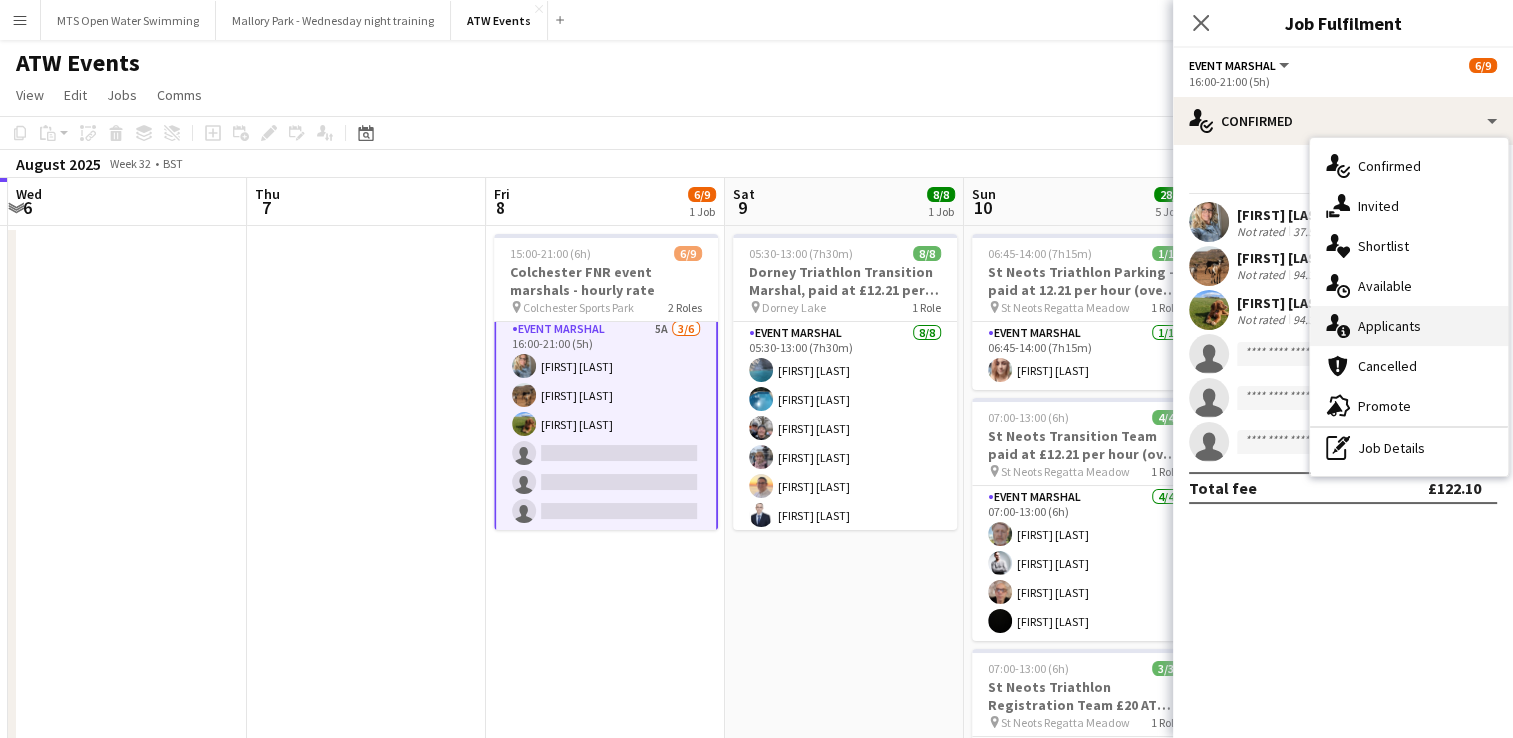 click on "single-neutral-actions-information
Applicants" at bounding box center (1409, 326) 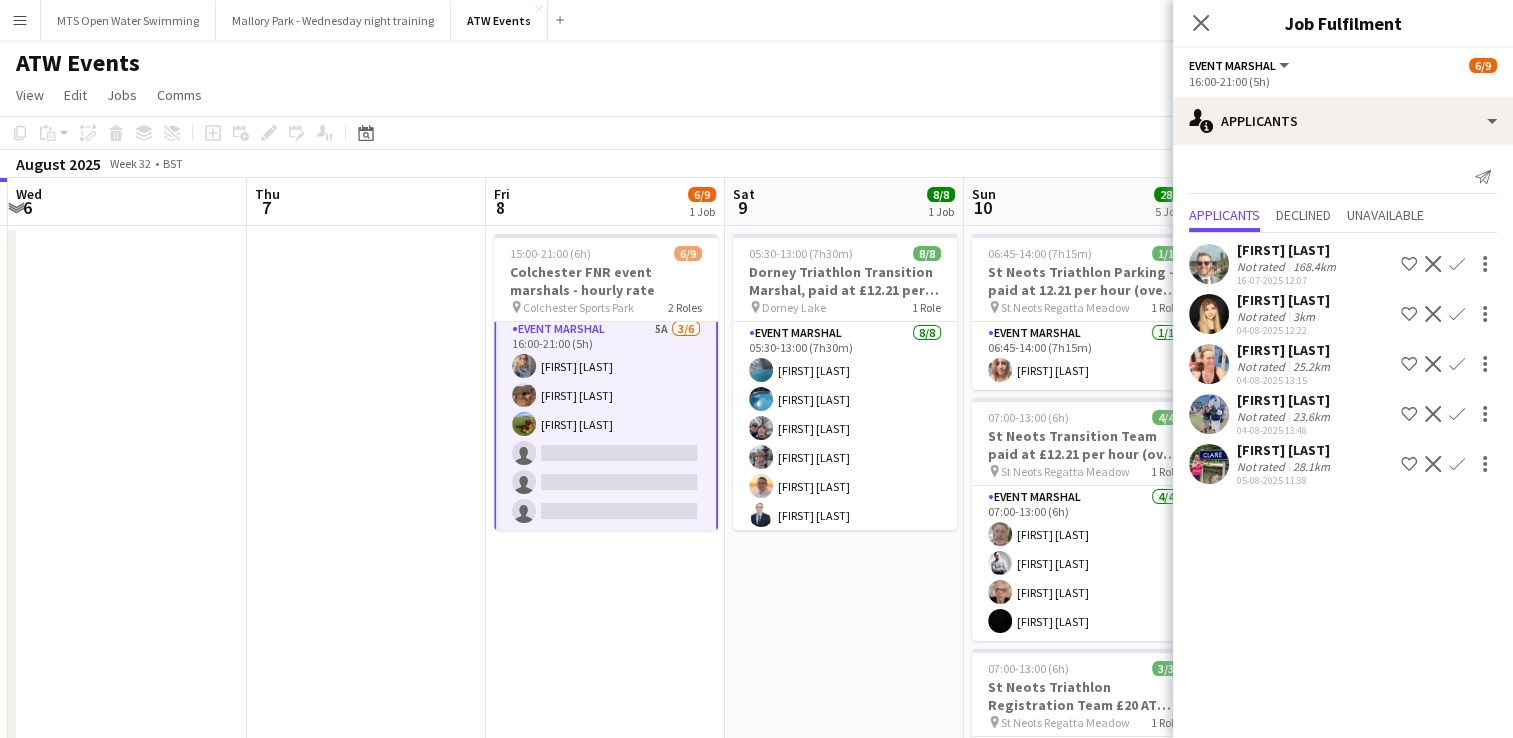 click on "Confirm" at bounding box center (1457, 364) 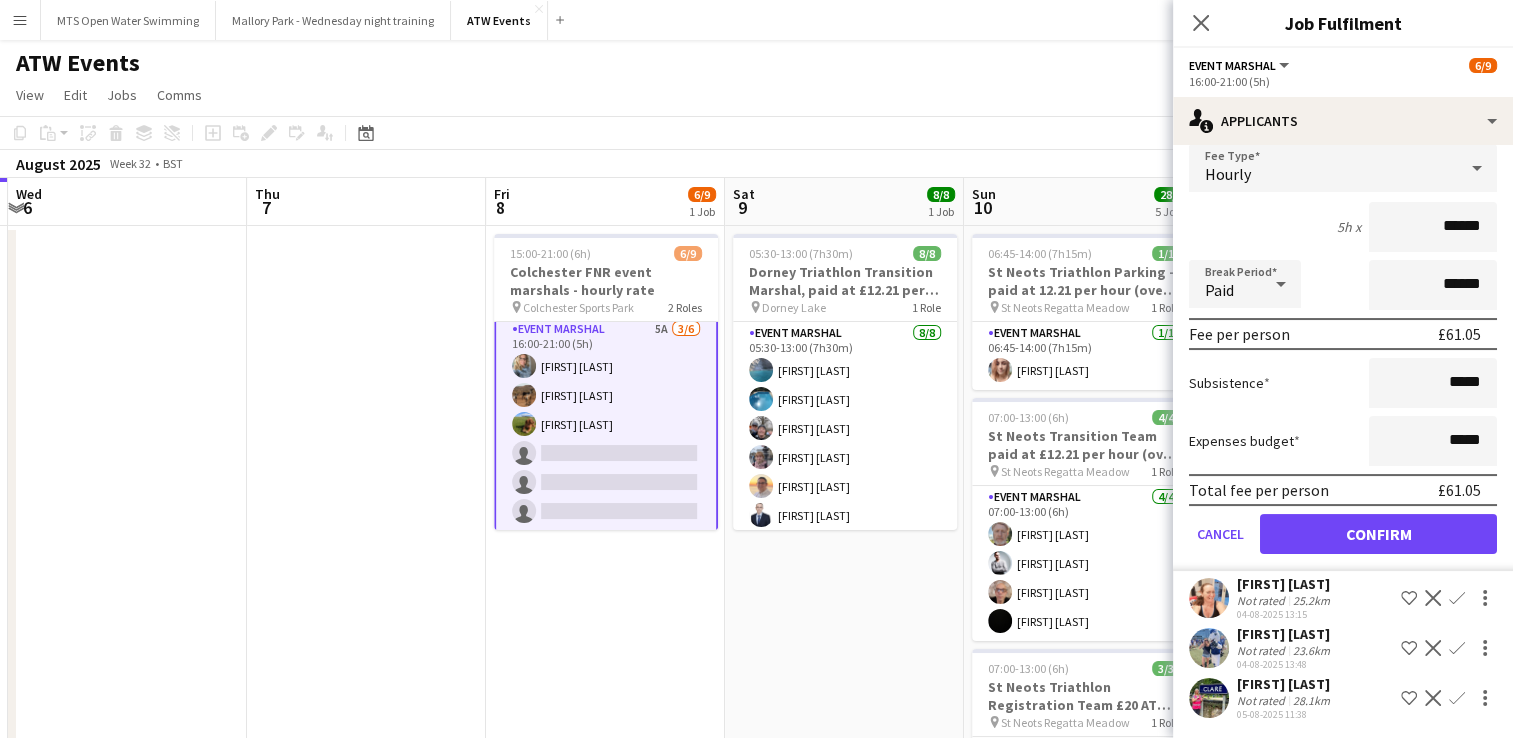 scroll, scrollTop: 2, scrollLeft: 0, axis: vertical 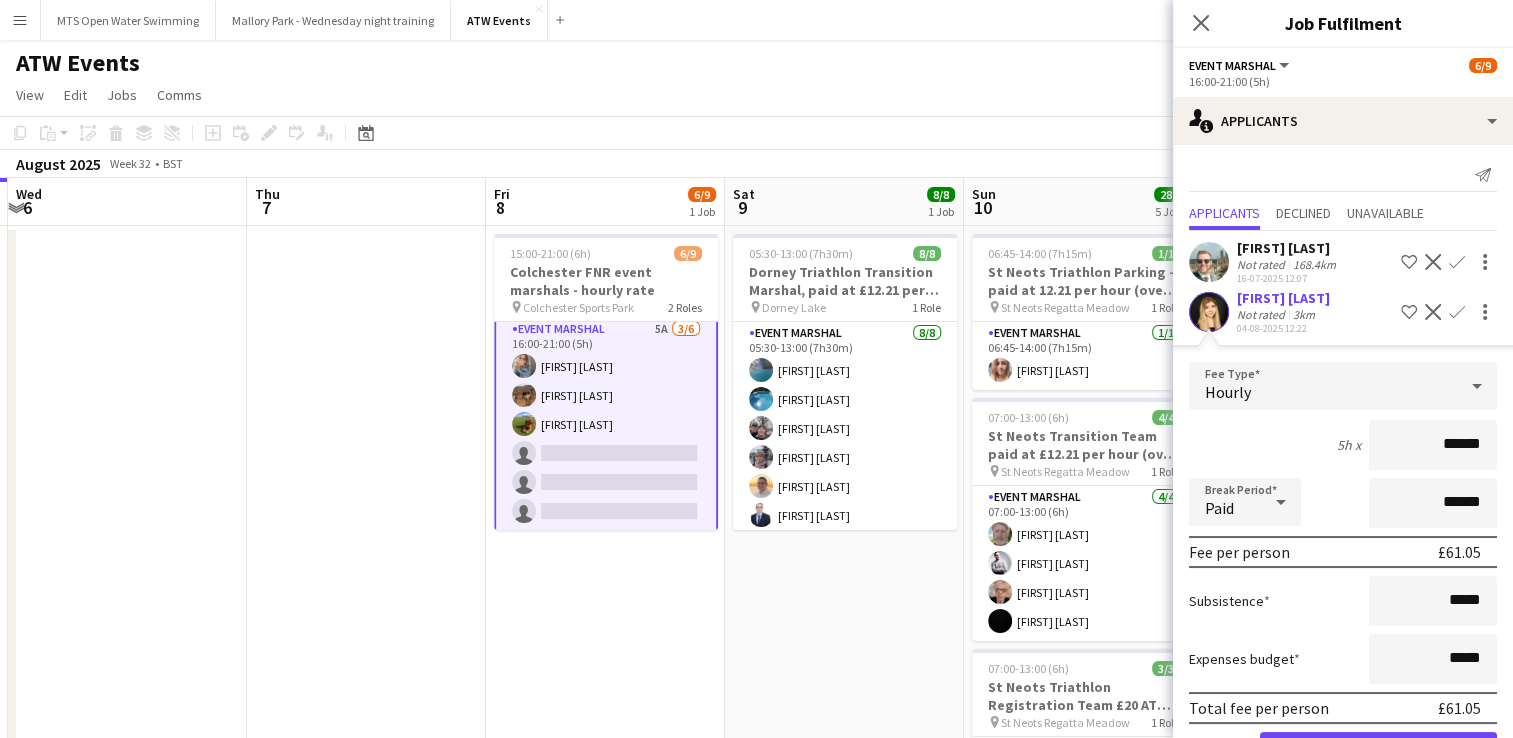 click on "[FIRST] [LAST]" 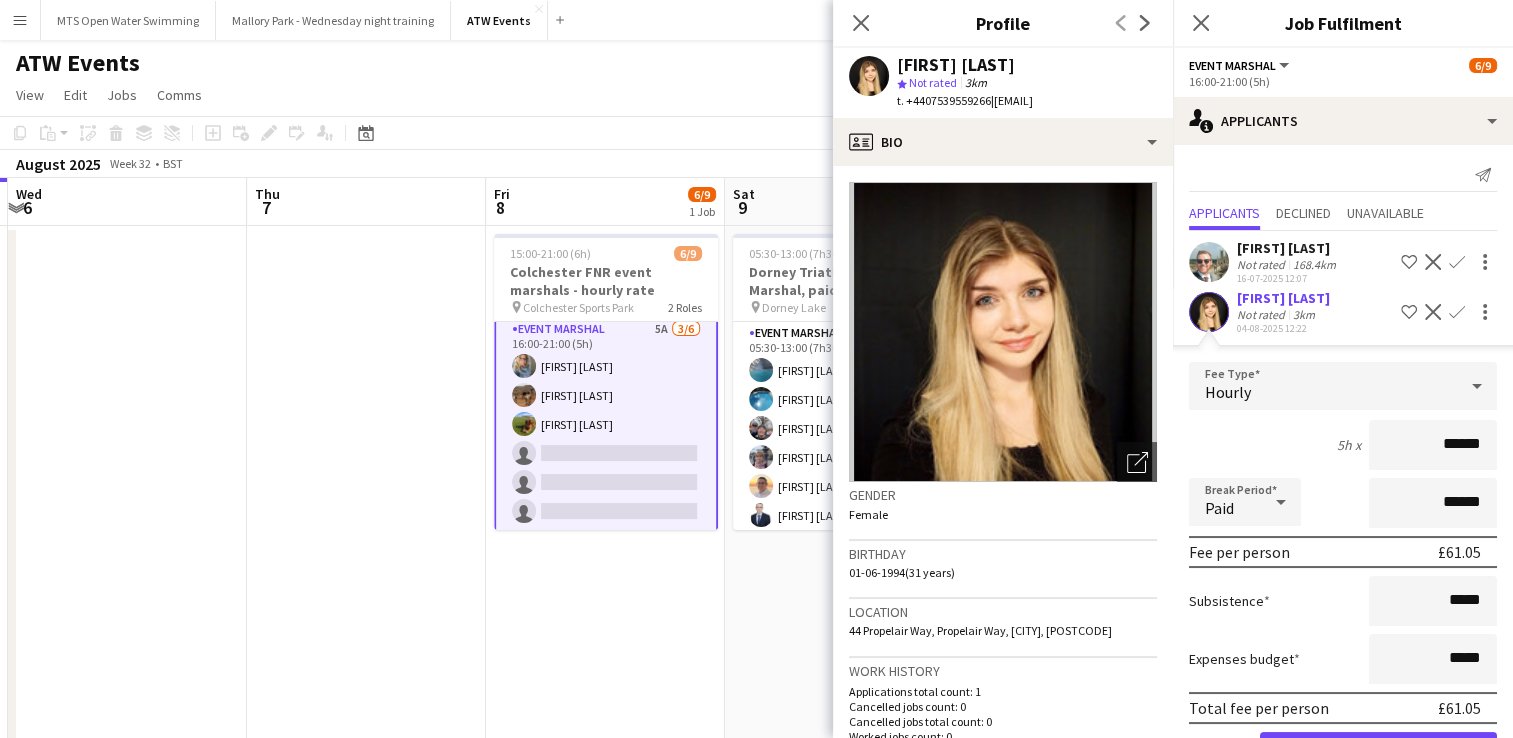 scroll, scrollTop: 220, scrollLeft: 0, axis: vertical 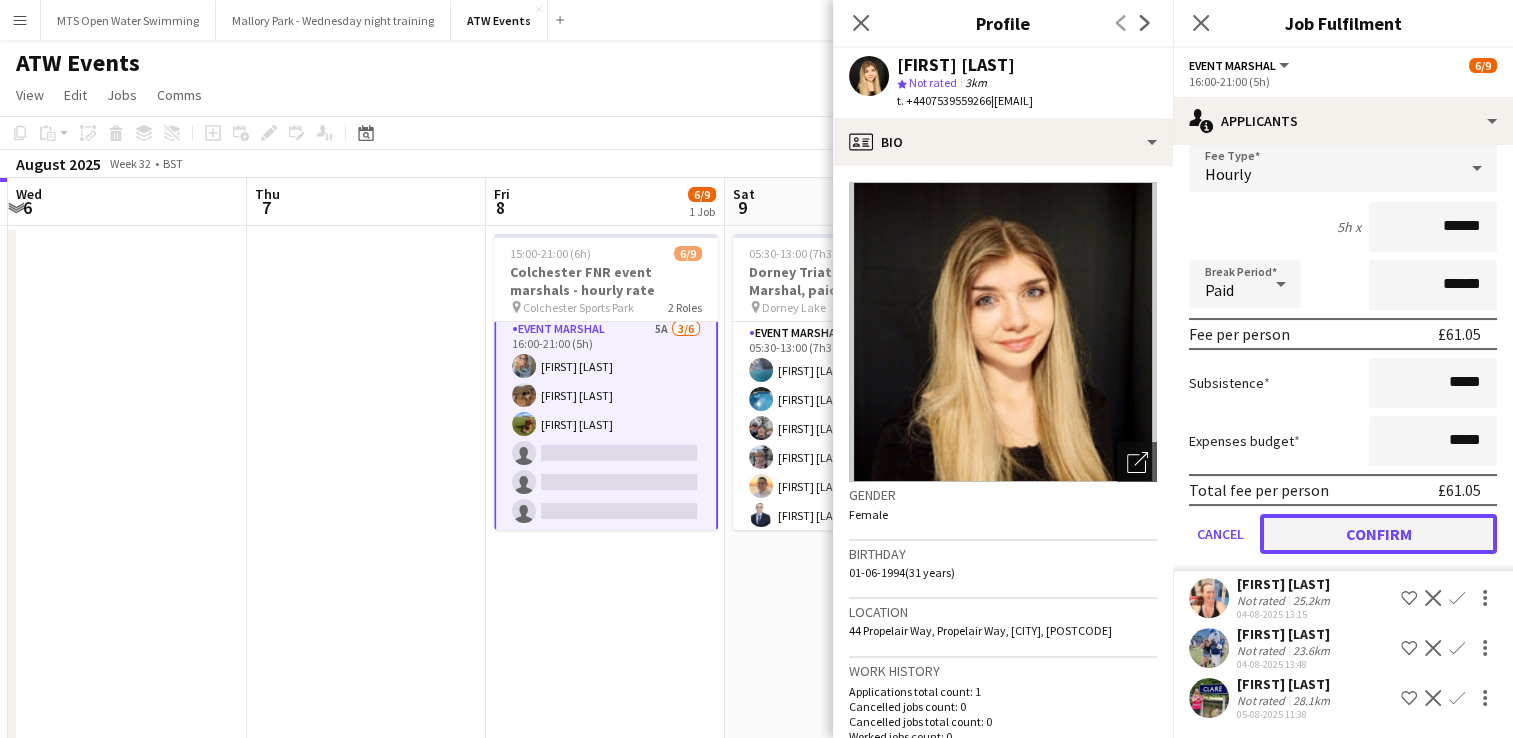 click on "Confirm" 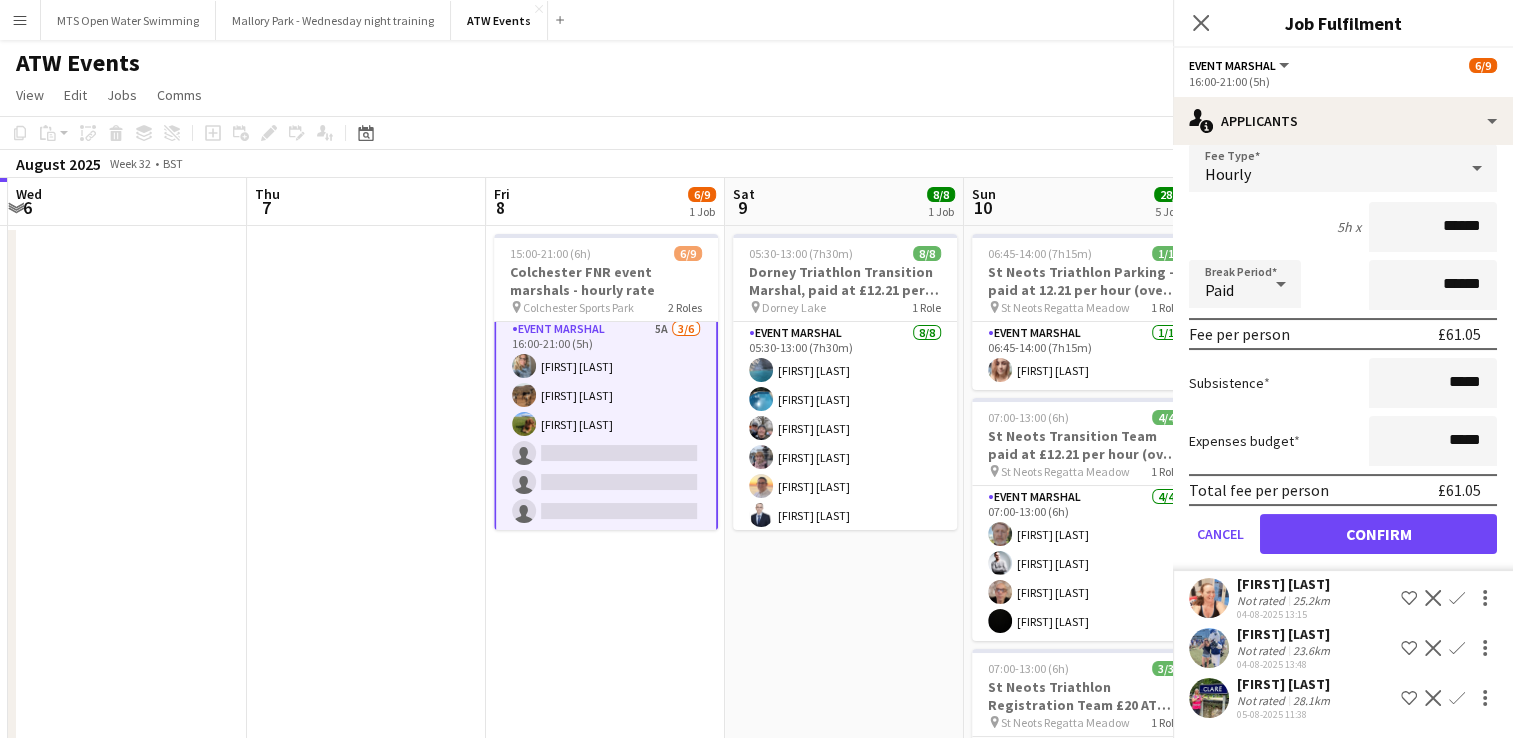 scroll, scrollTop: 0, scrollLeft: 0, axis: both 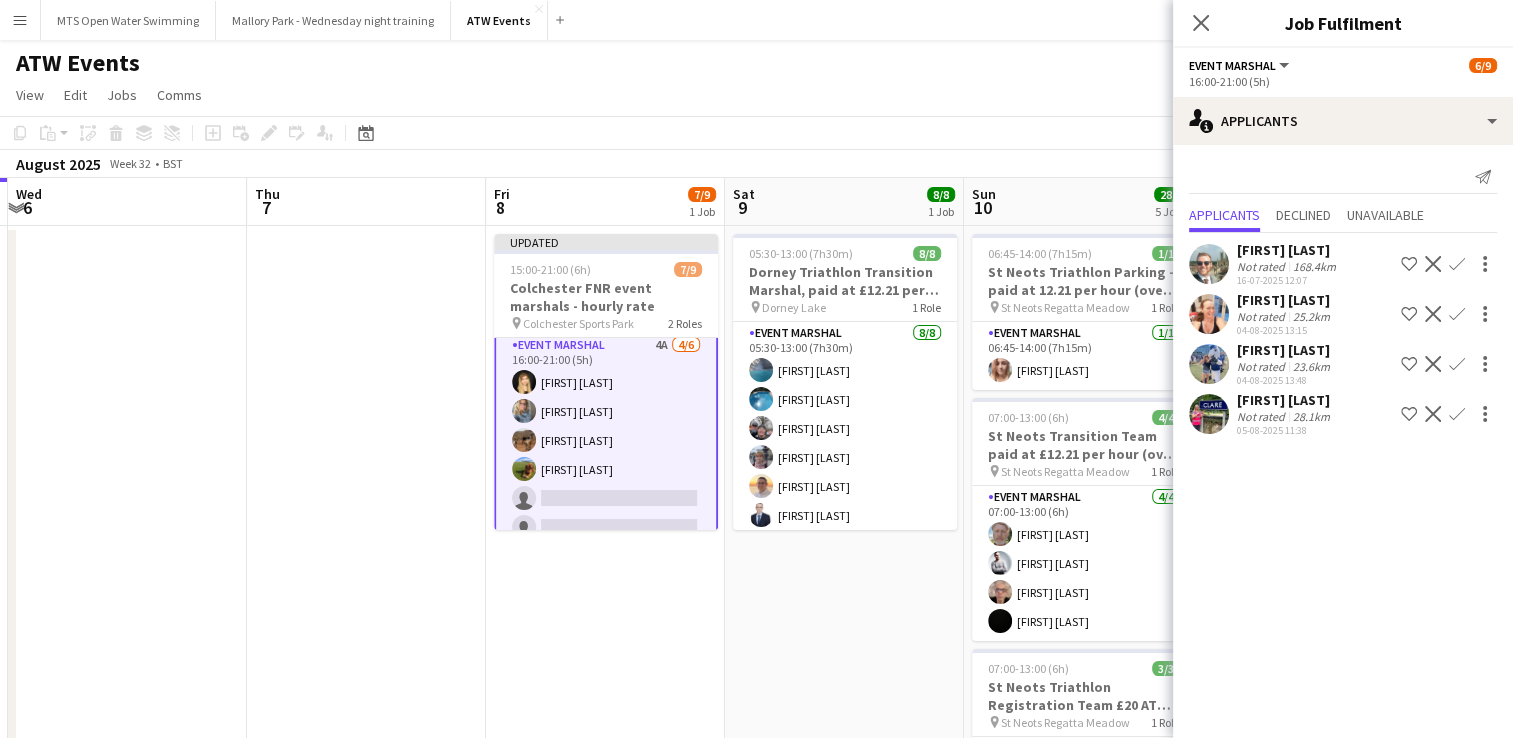 click on "Decline" at bounding box center (1433, 364) 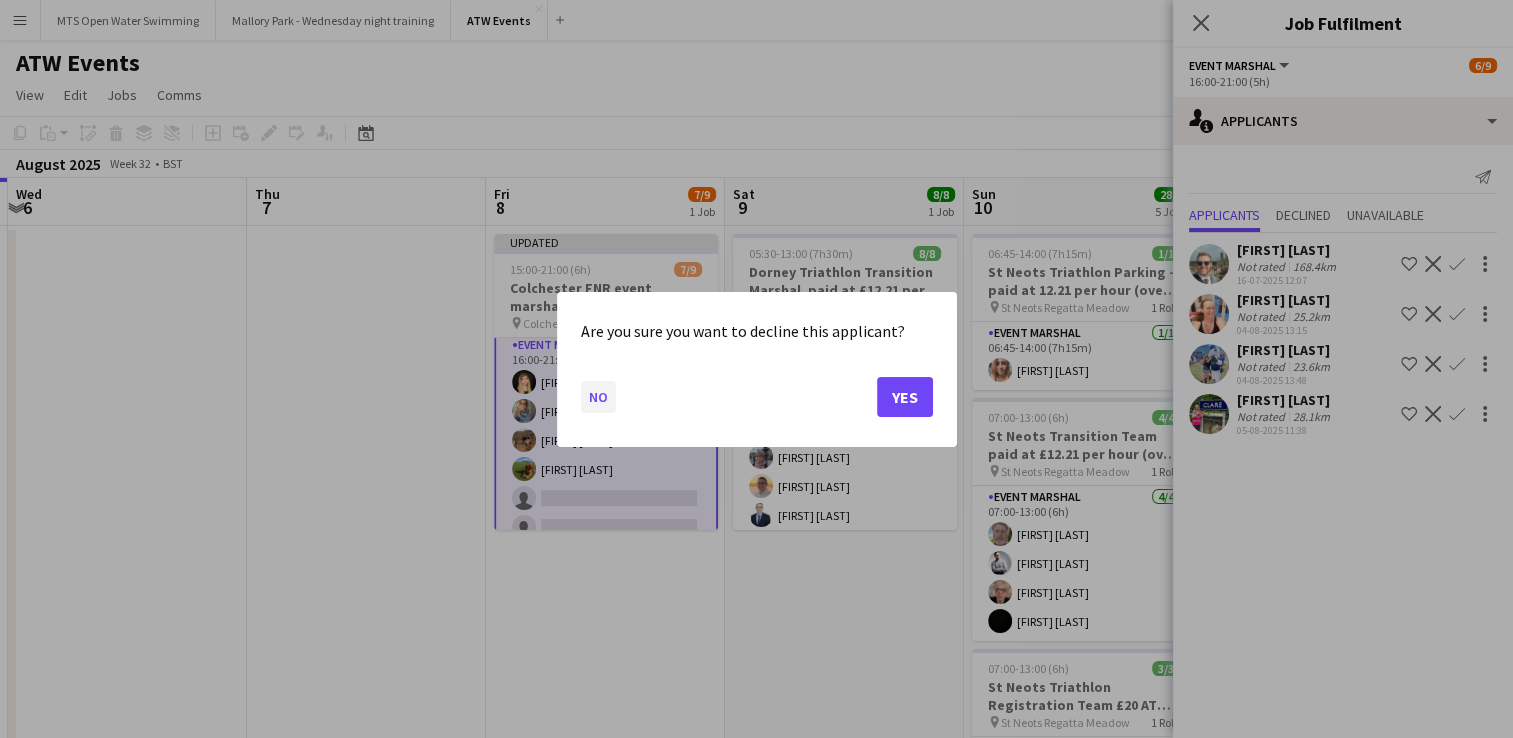 click on "No" 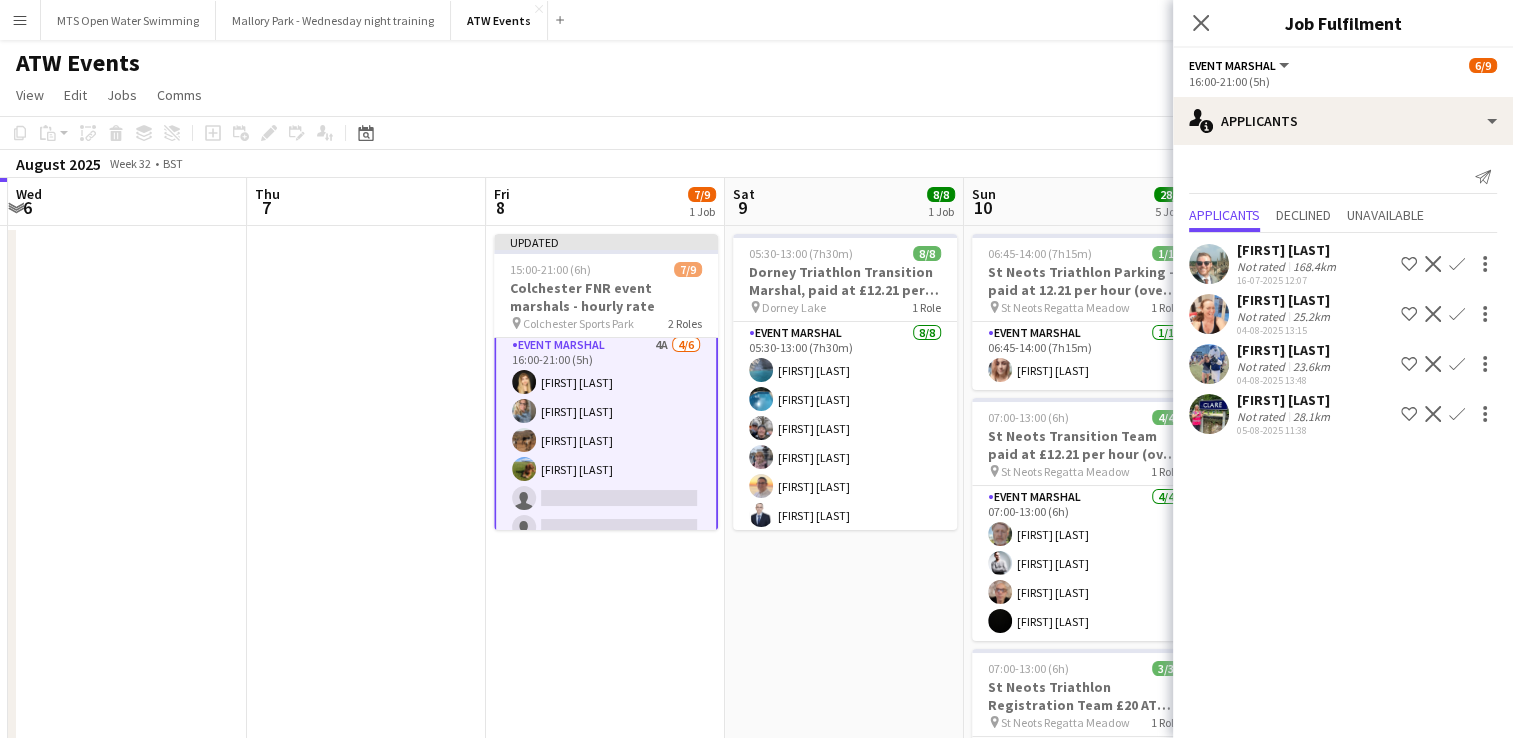 click on "Confirm" at bounding box center [1457, 364] 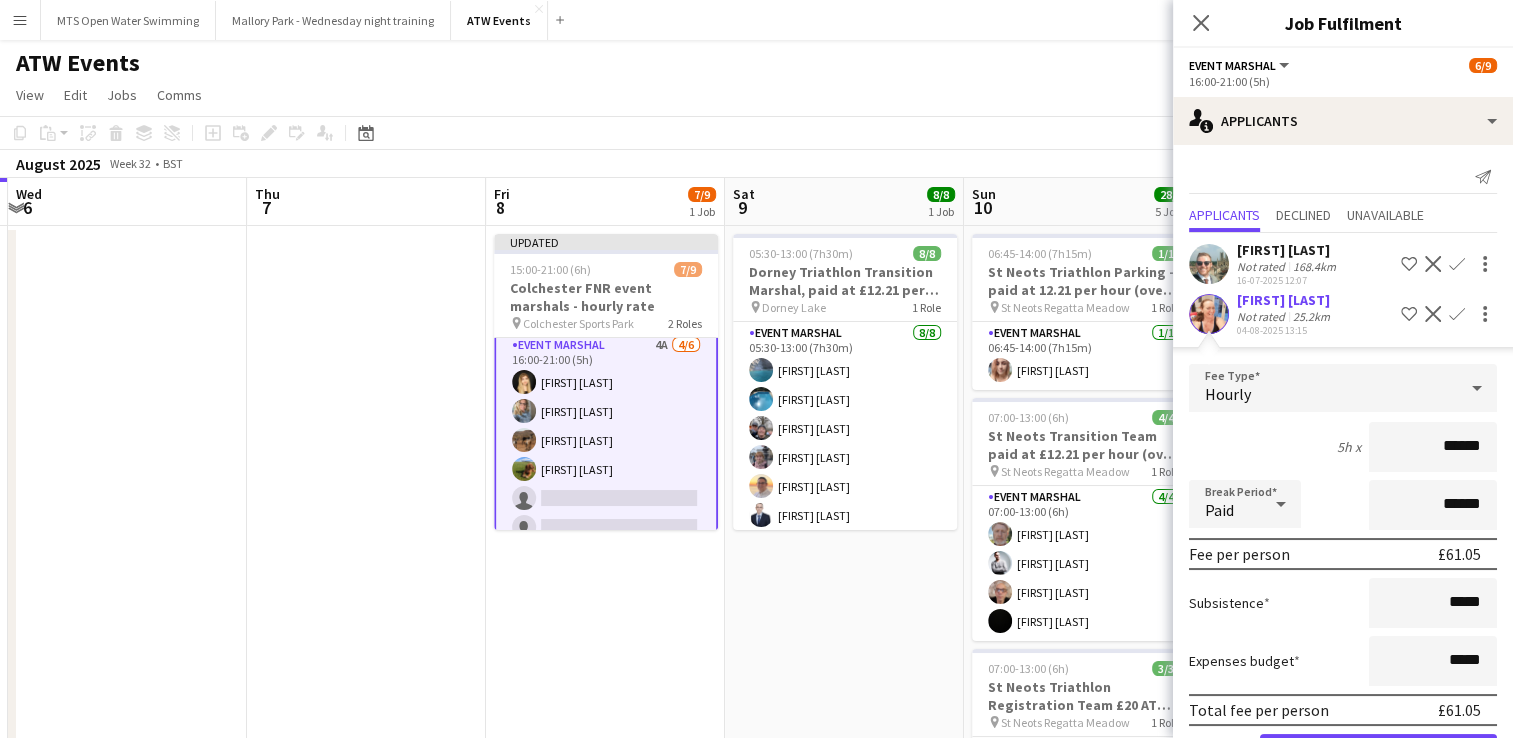 scroll, scrollTop: 169, scrollLeft: 0, axis: vertical 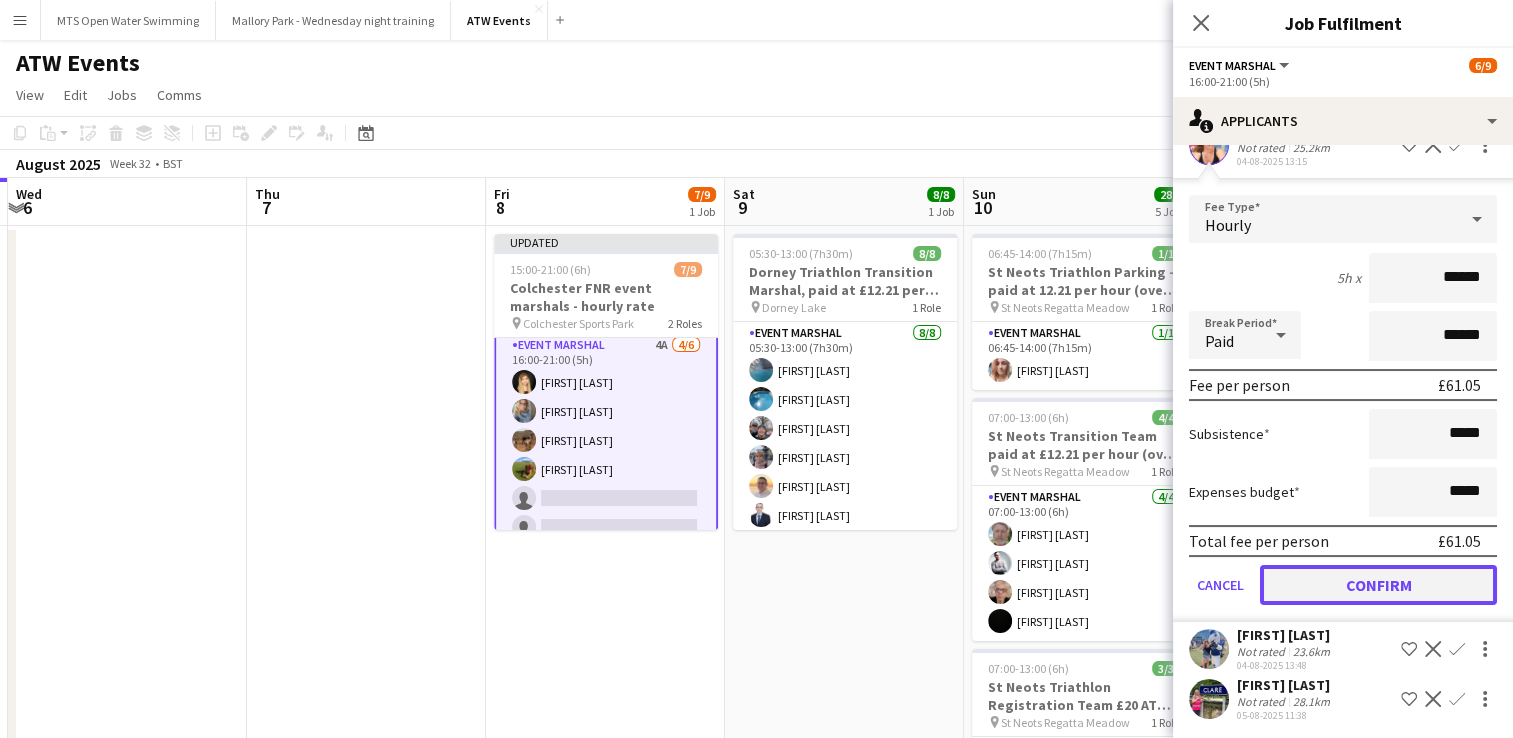 click on "Confirm" 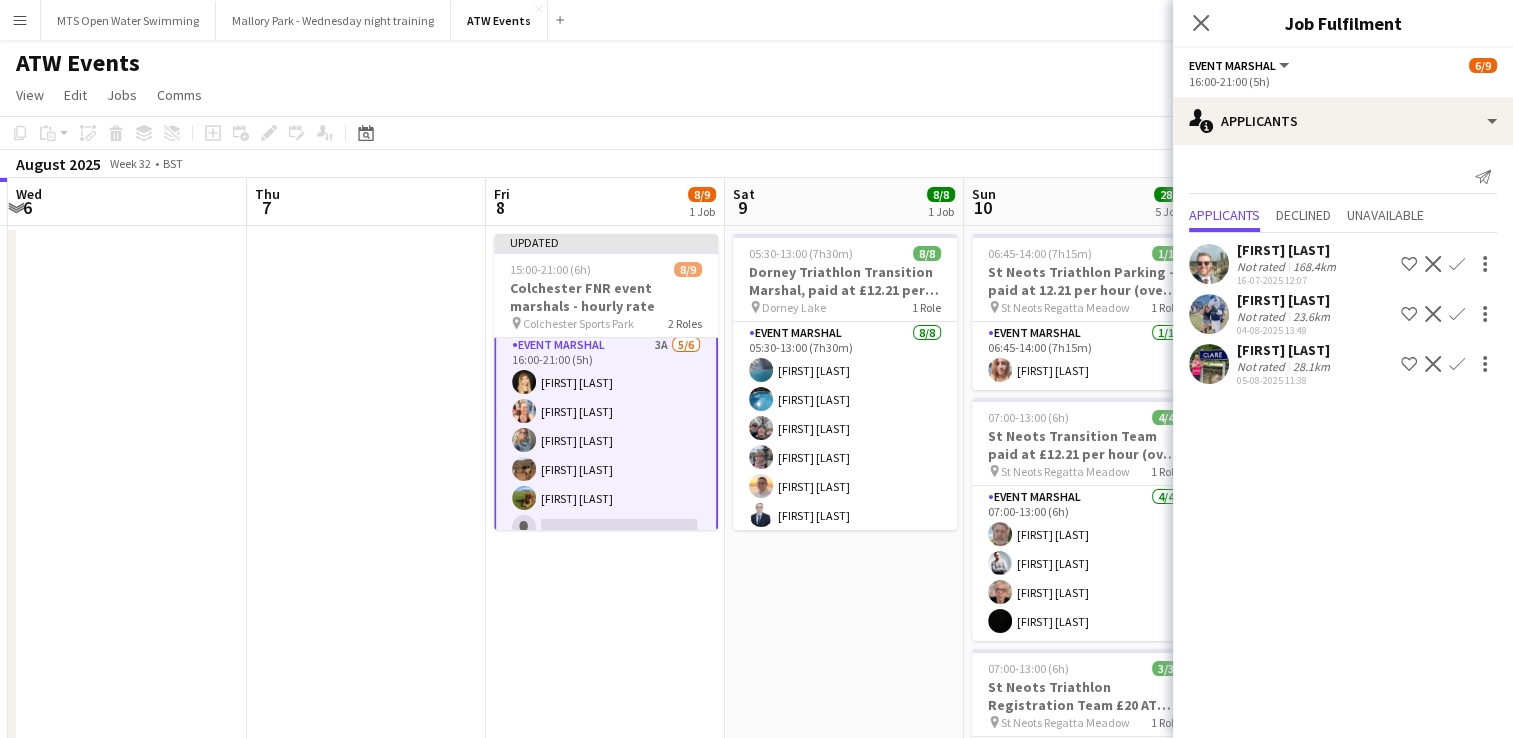 scroll, scrollTop: 0, scrollLeft: 0, axis: both 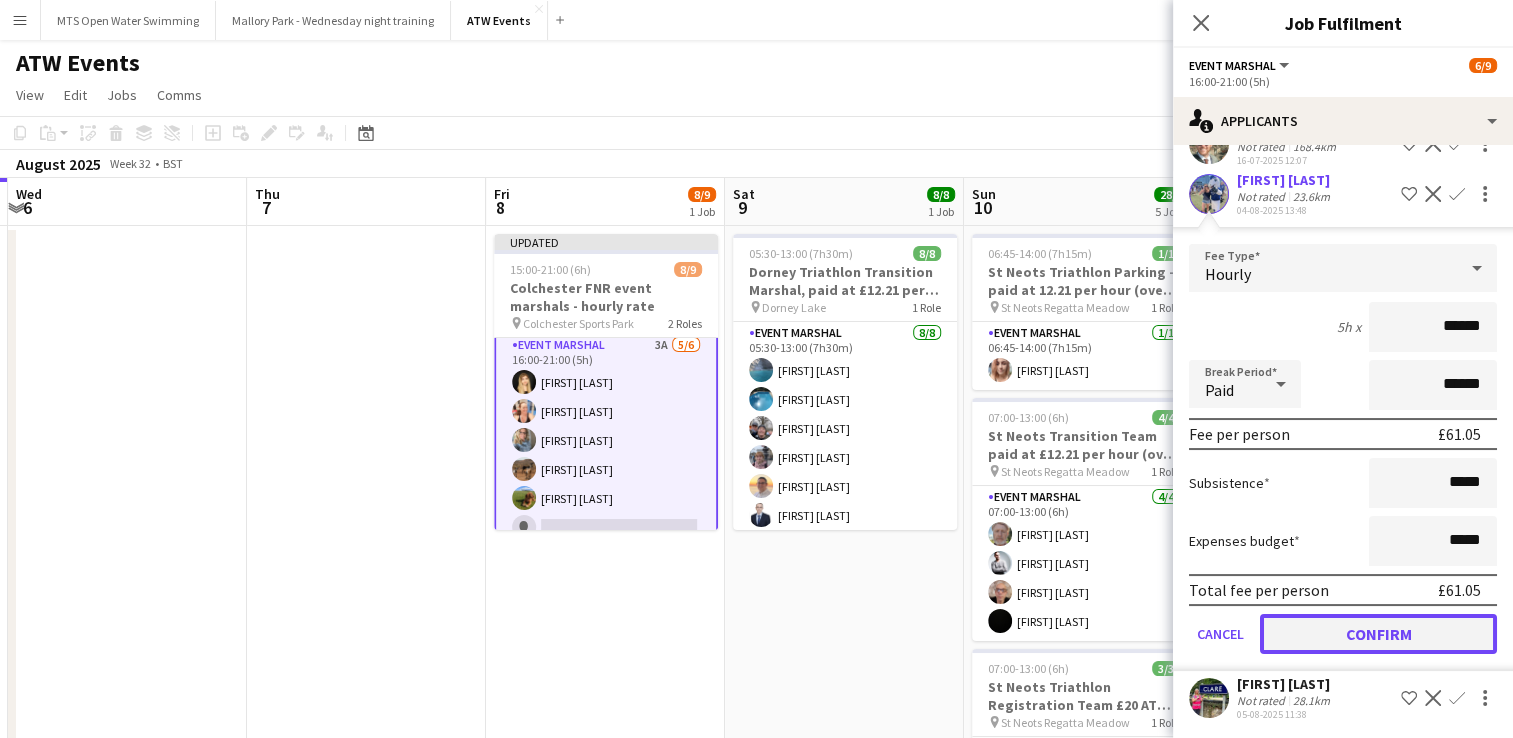 click on "Confirm" 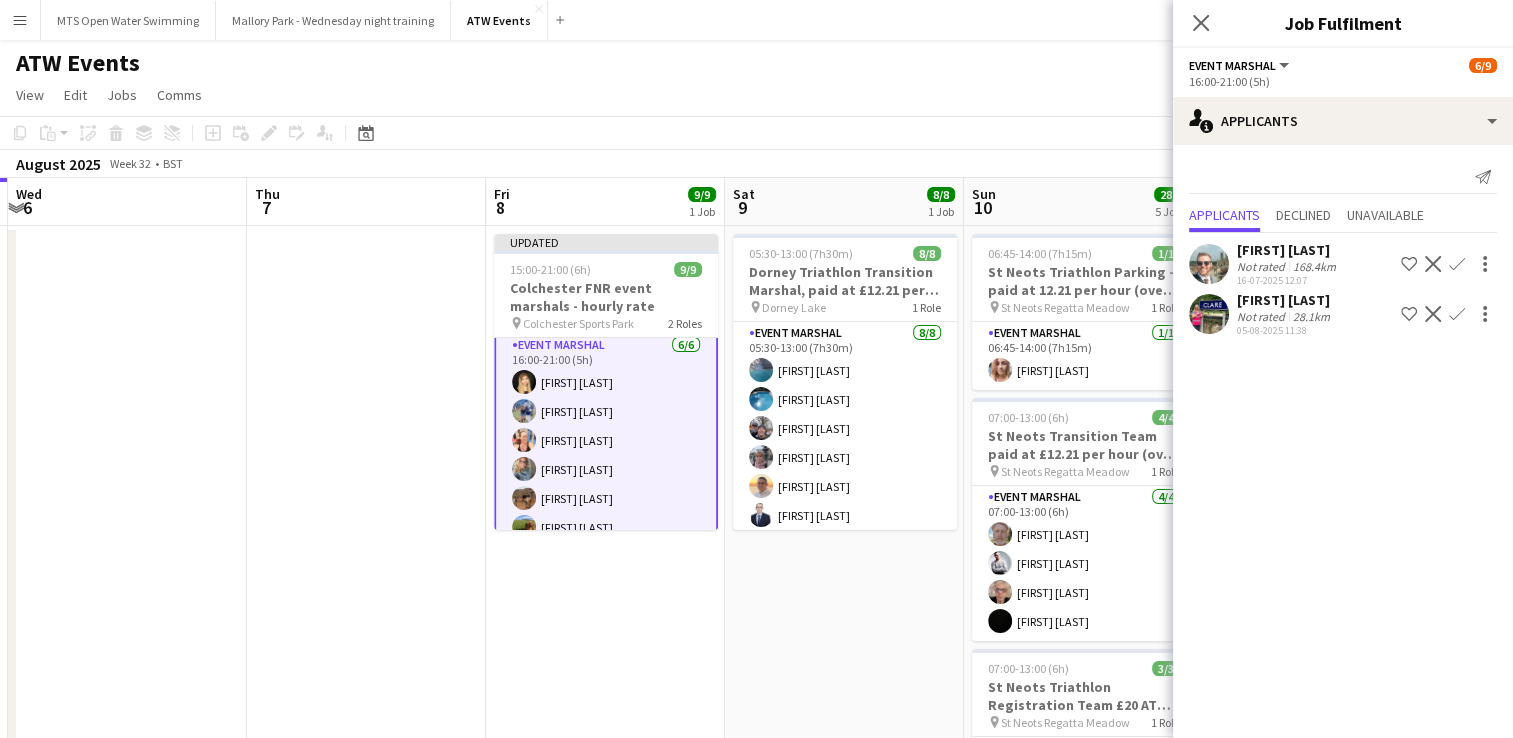 scroll, scrollTop: 0, scrollLeft: 0, axis: both 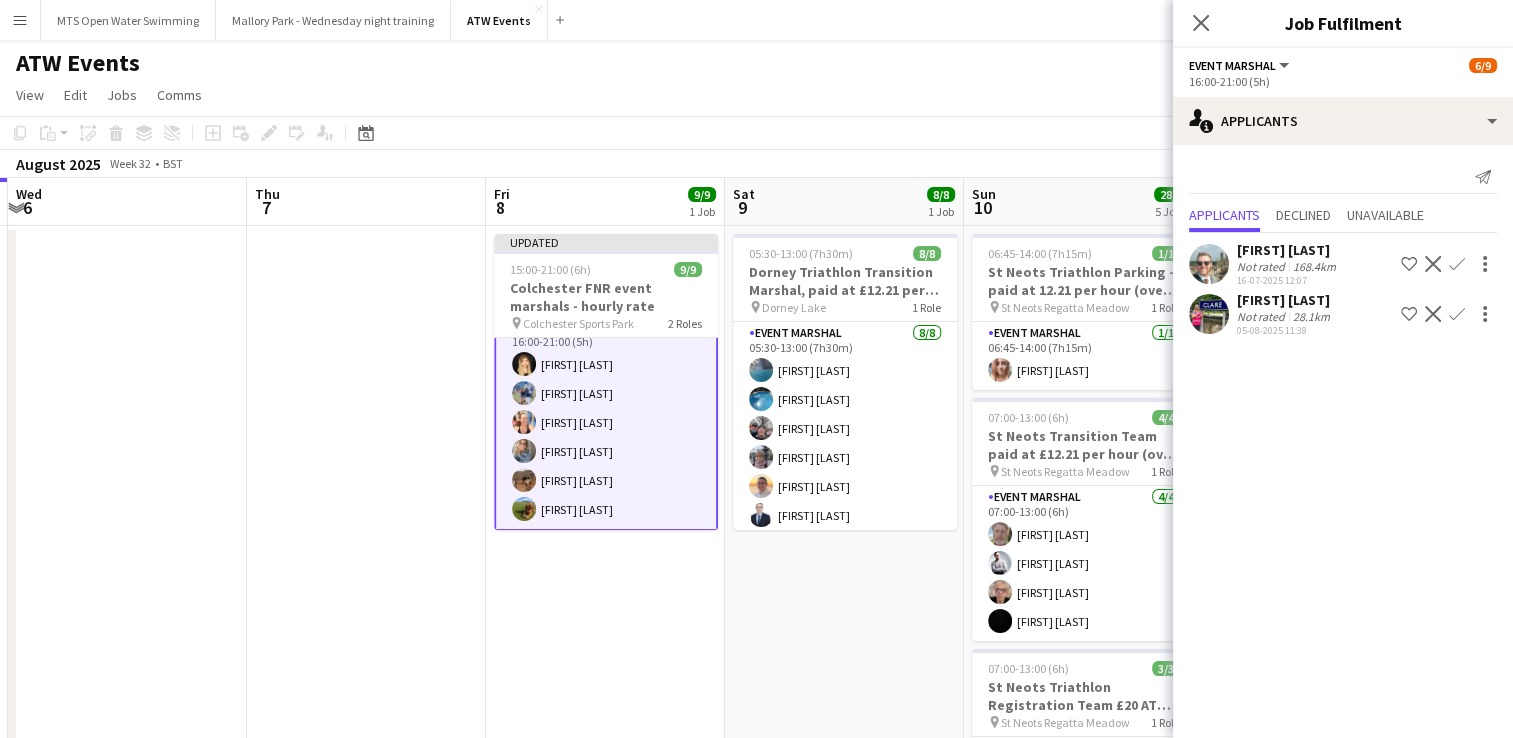 click on "Menu" at bounding box center [20, 20] 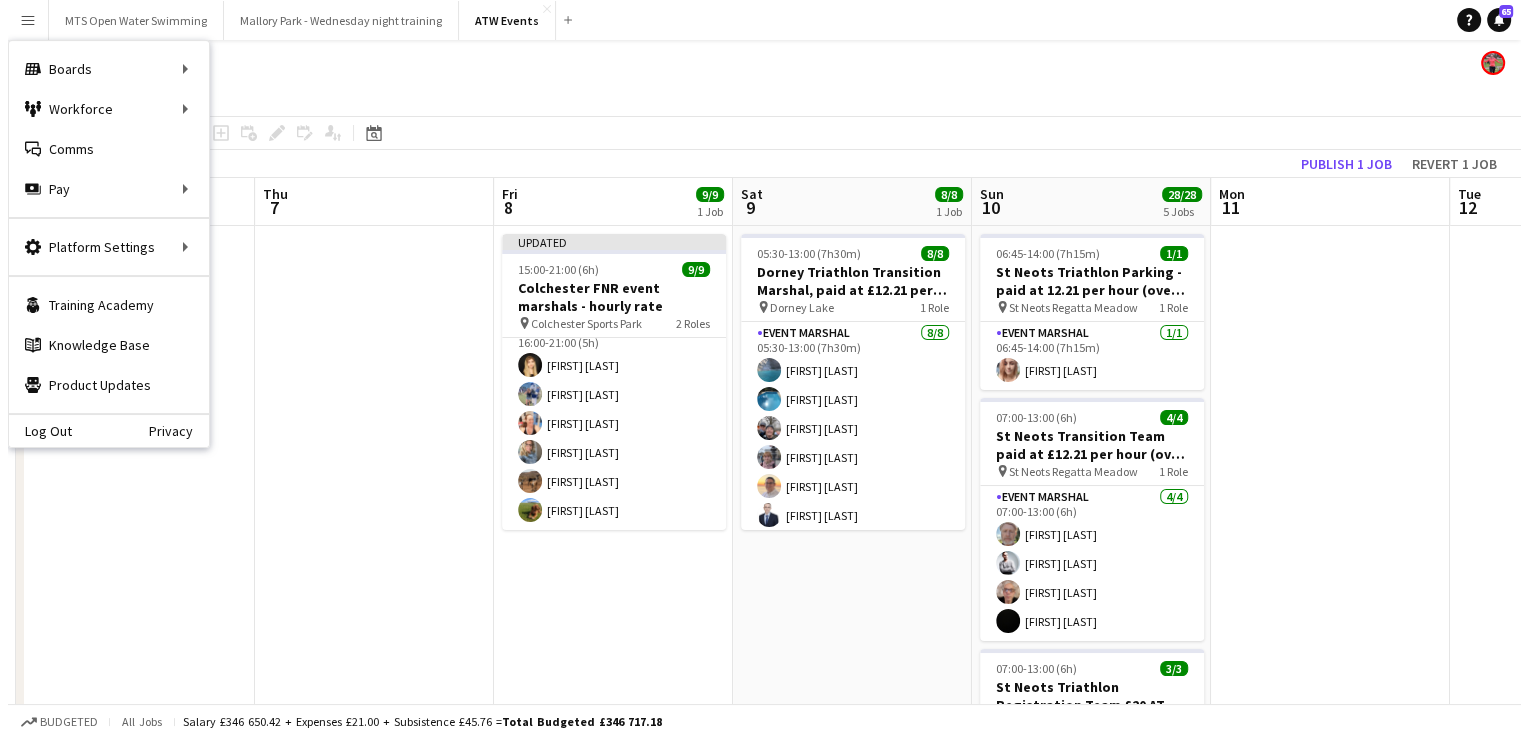 scroll, scrollTop: 147, scrollLeft: 0, axis: vertical 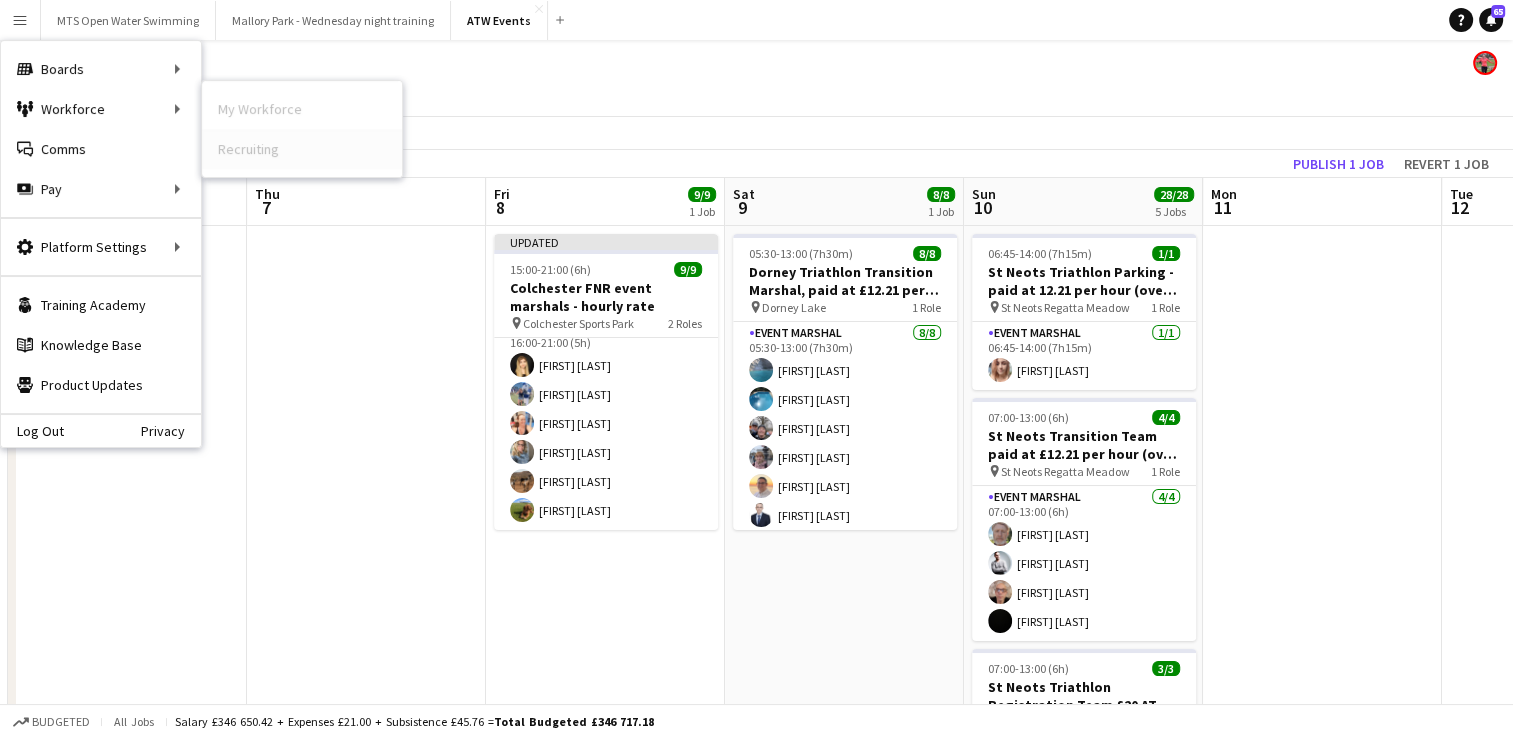 click on "Recruiting" at bounding box center (302, 149) 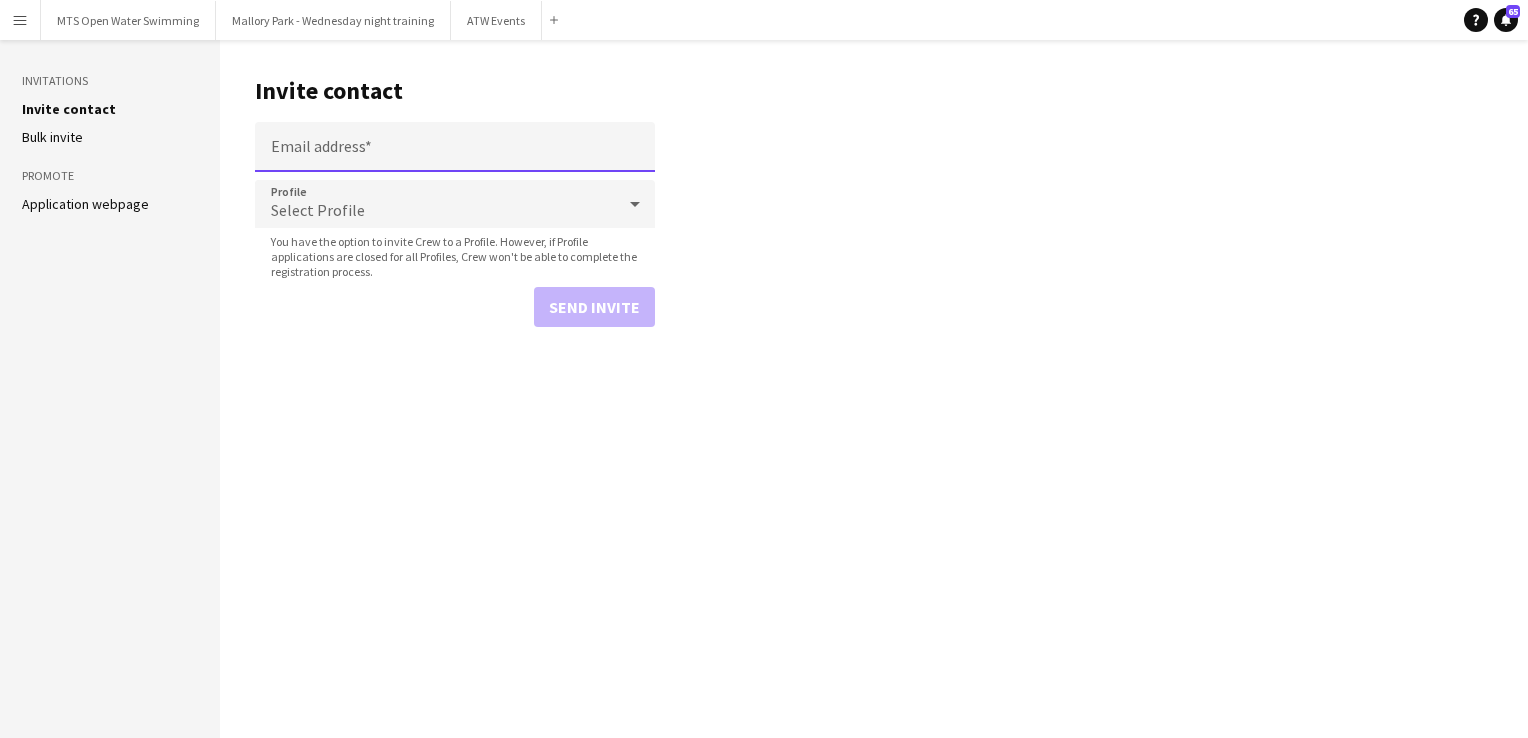 click on "Email address" at bounding box center (455, 147) 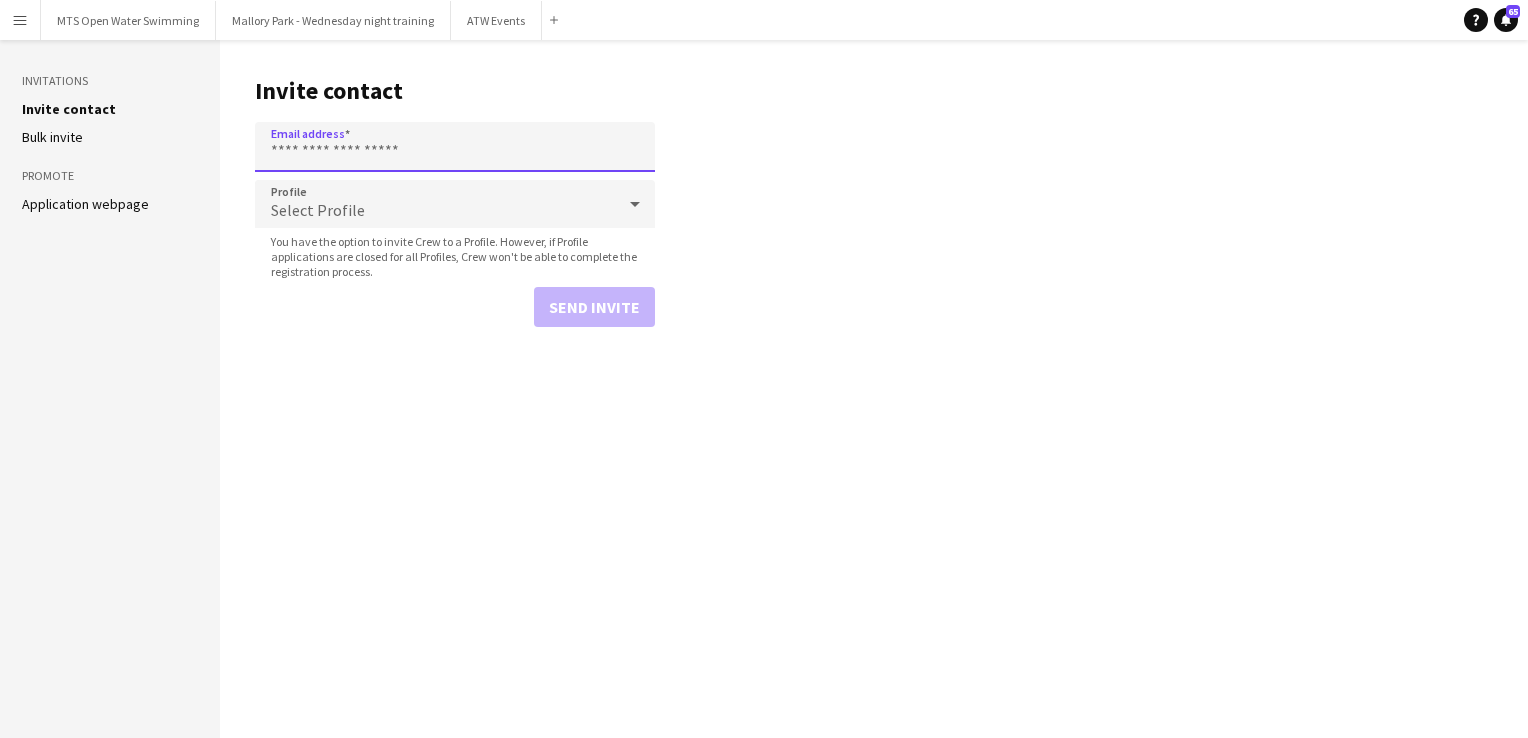 paste on "**********" 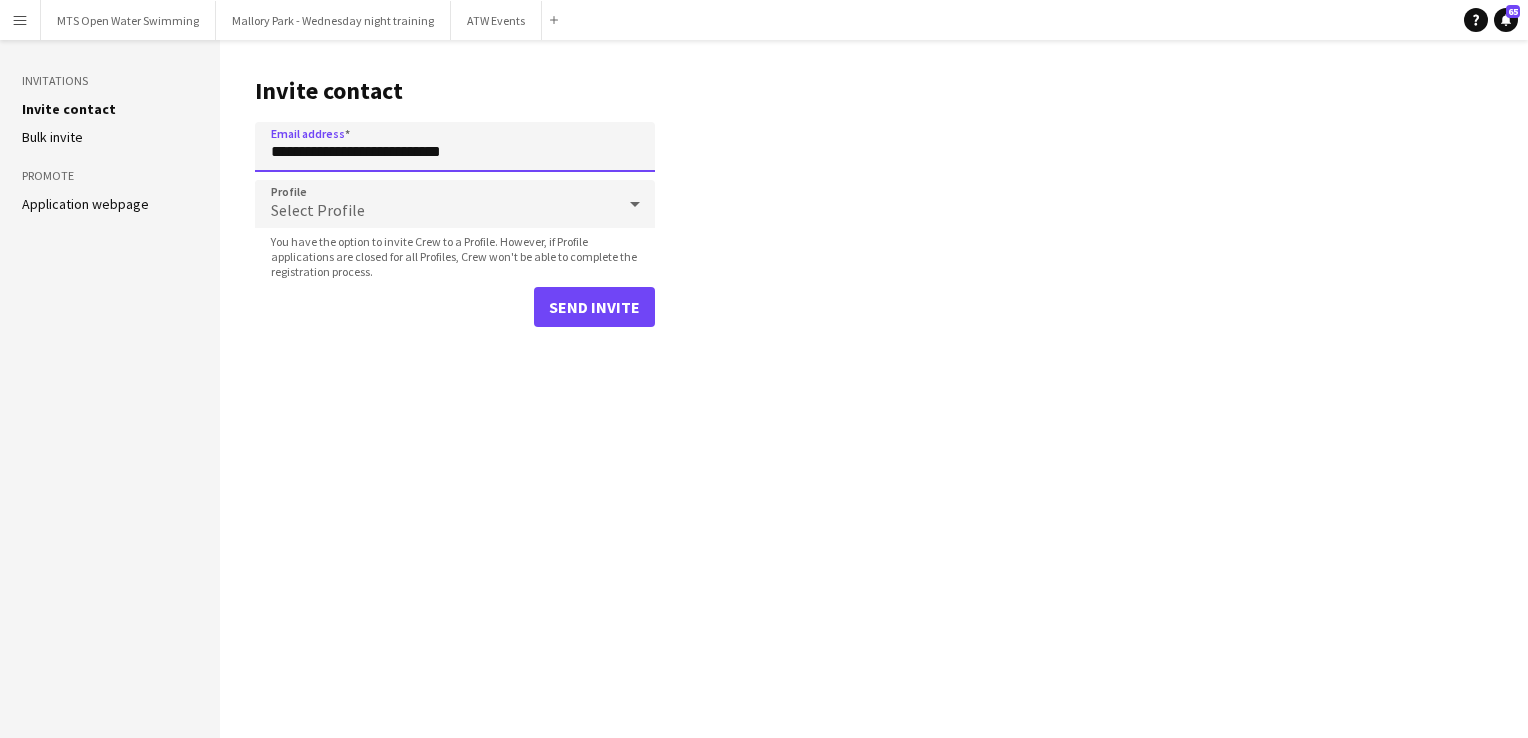 type on "**********" 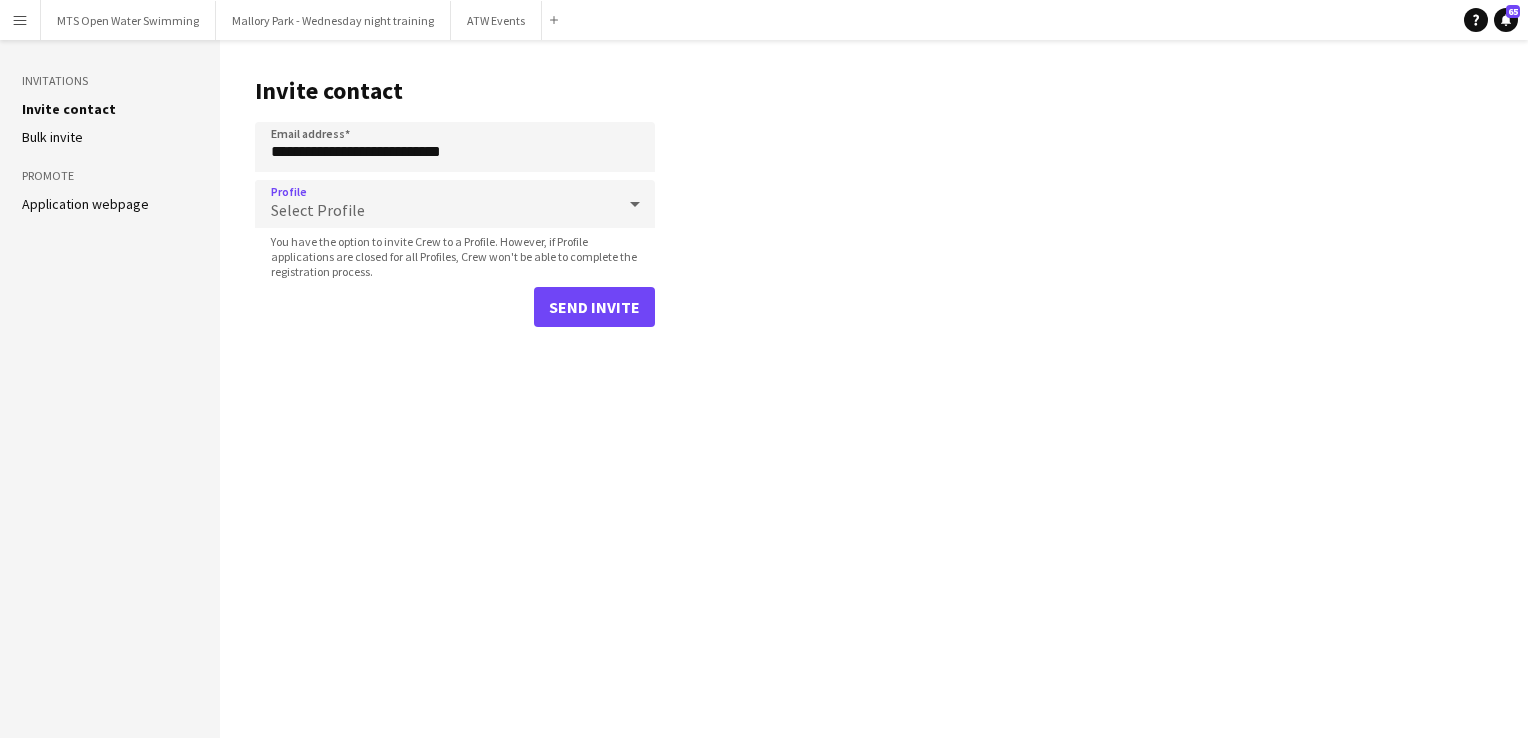 click on "Select Profile" at bounding box center (435, 204) 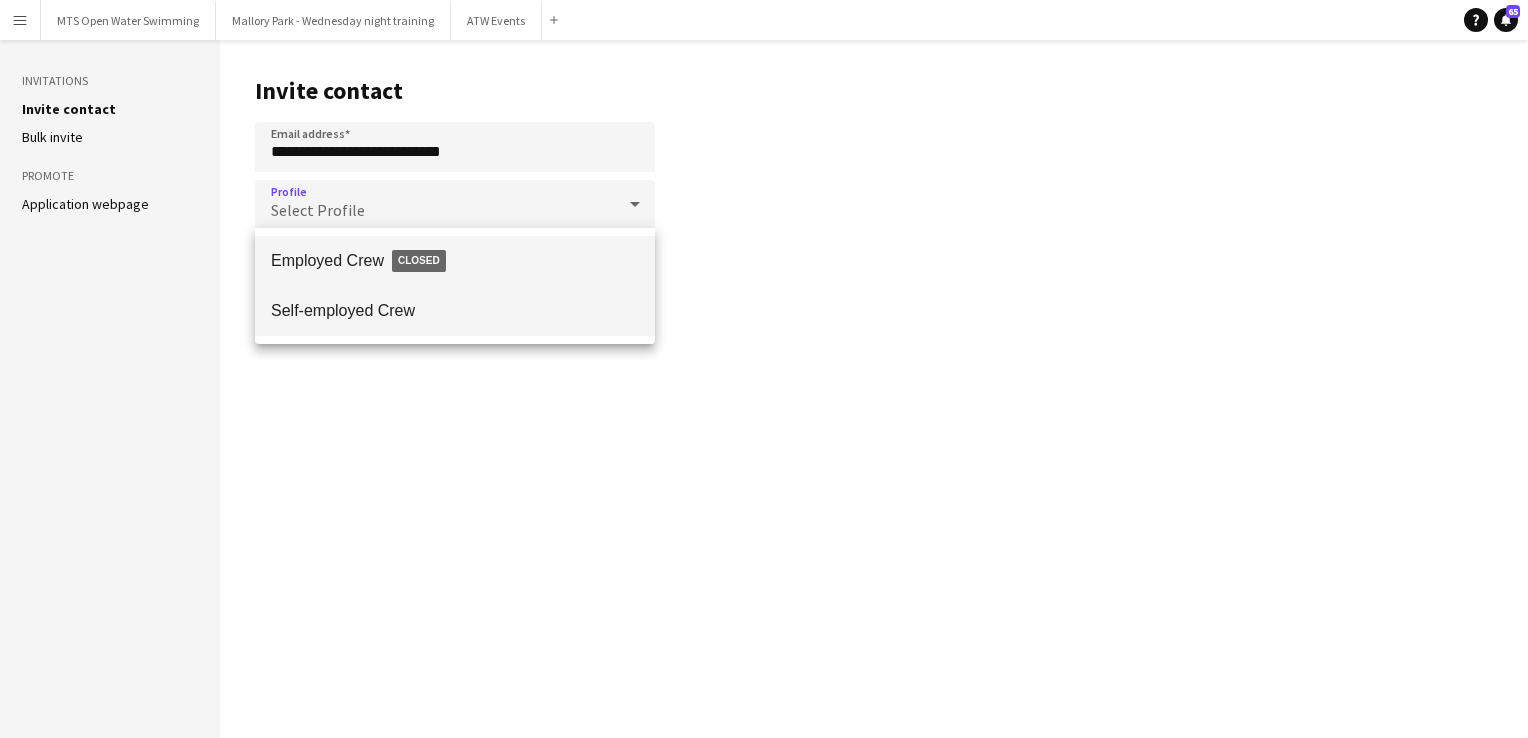 click on "Self-employed Crew" at bounding box center [455, 310] 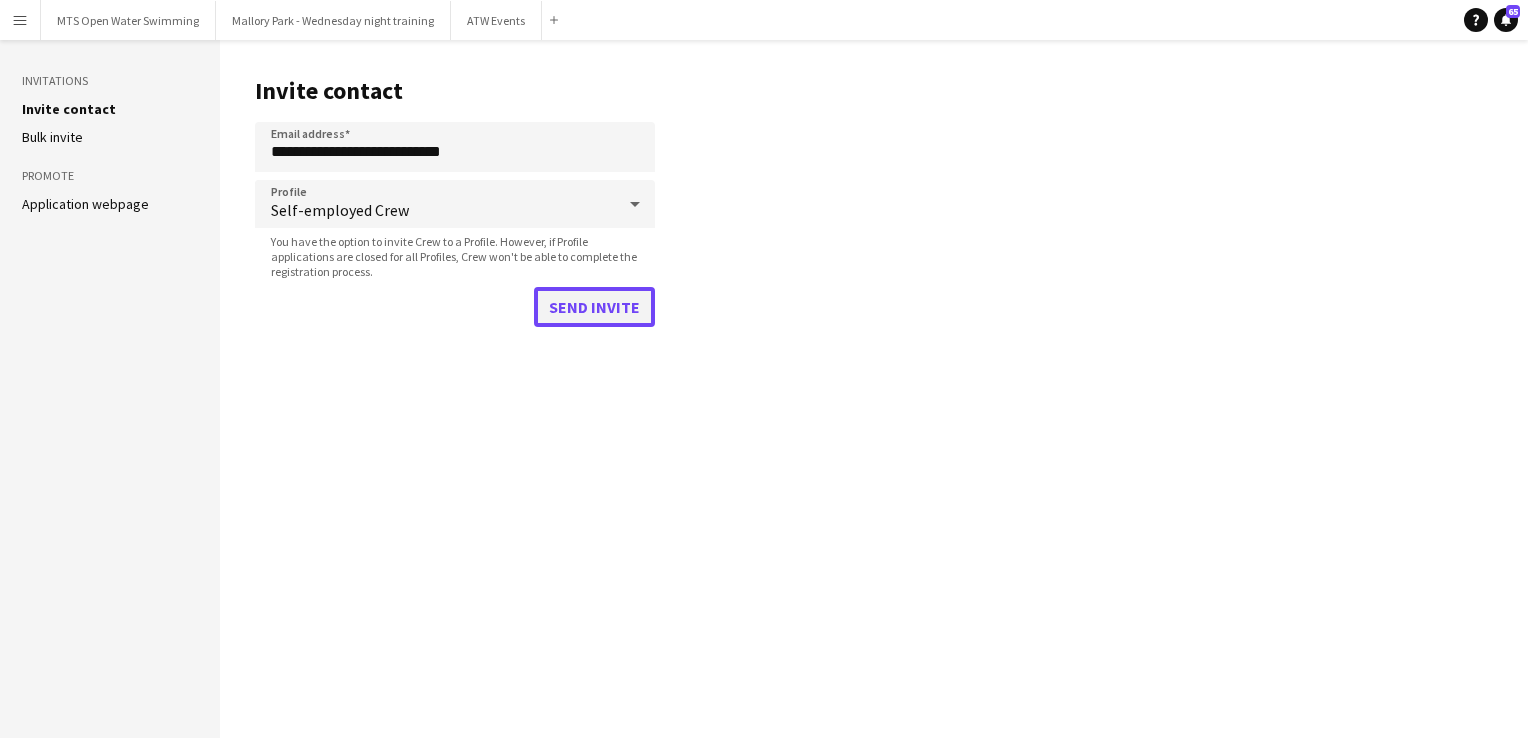 click on "Send invite" 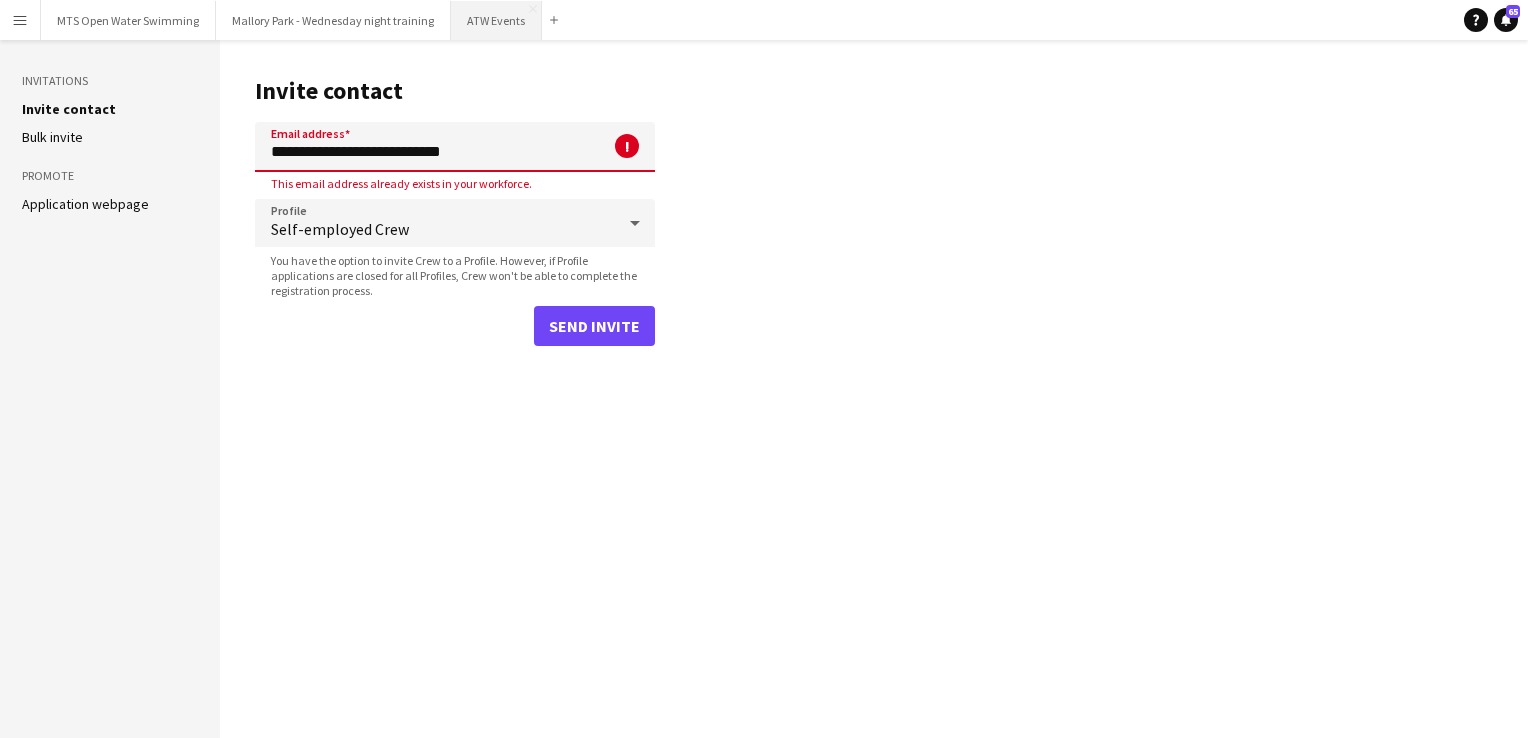 click on "ATW Events
Close" at bounding box center (496, 20) 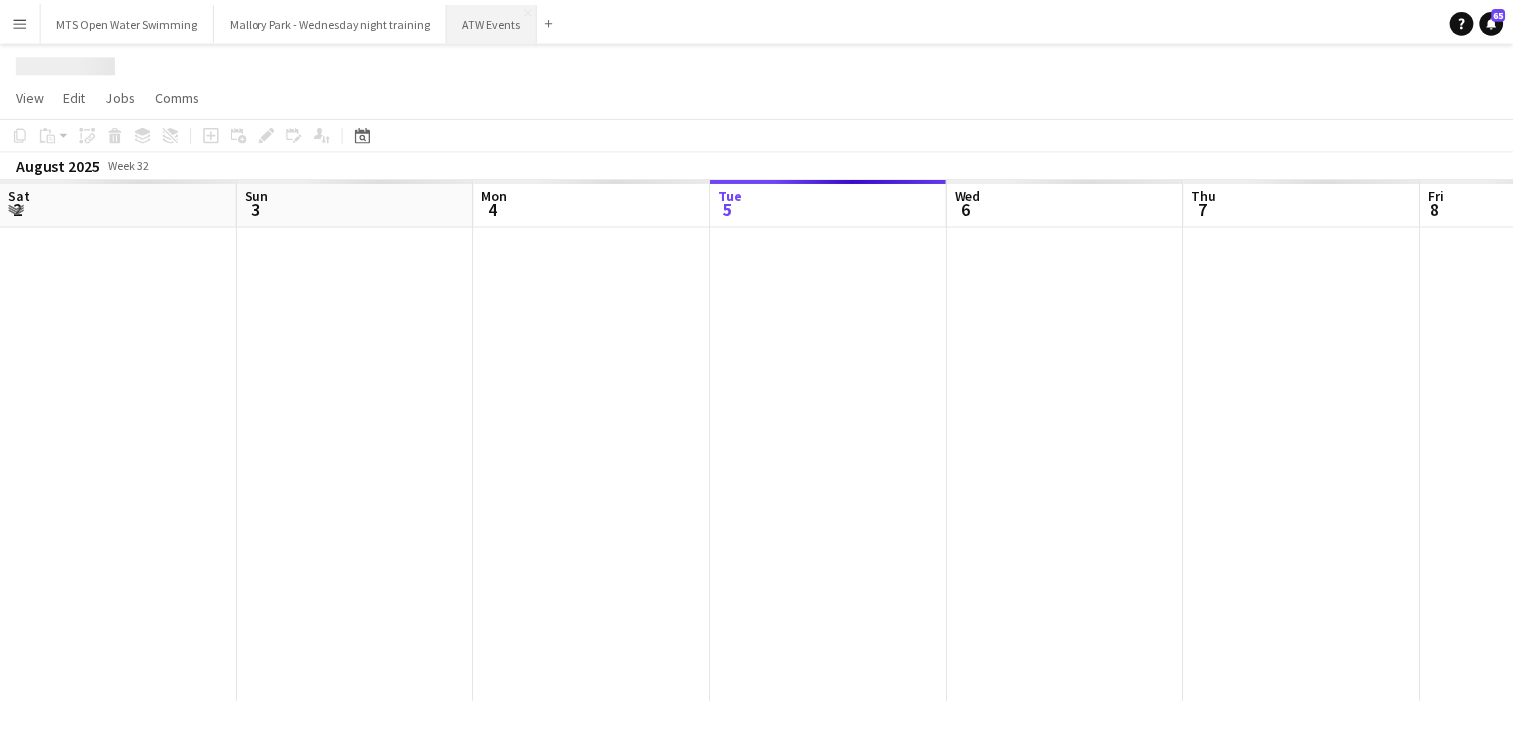 scroll, scrollTop: 0, scrollLeft: 478, axis: horizontal 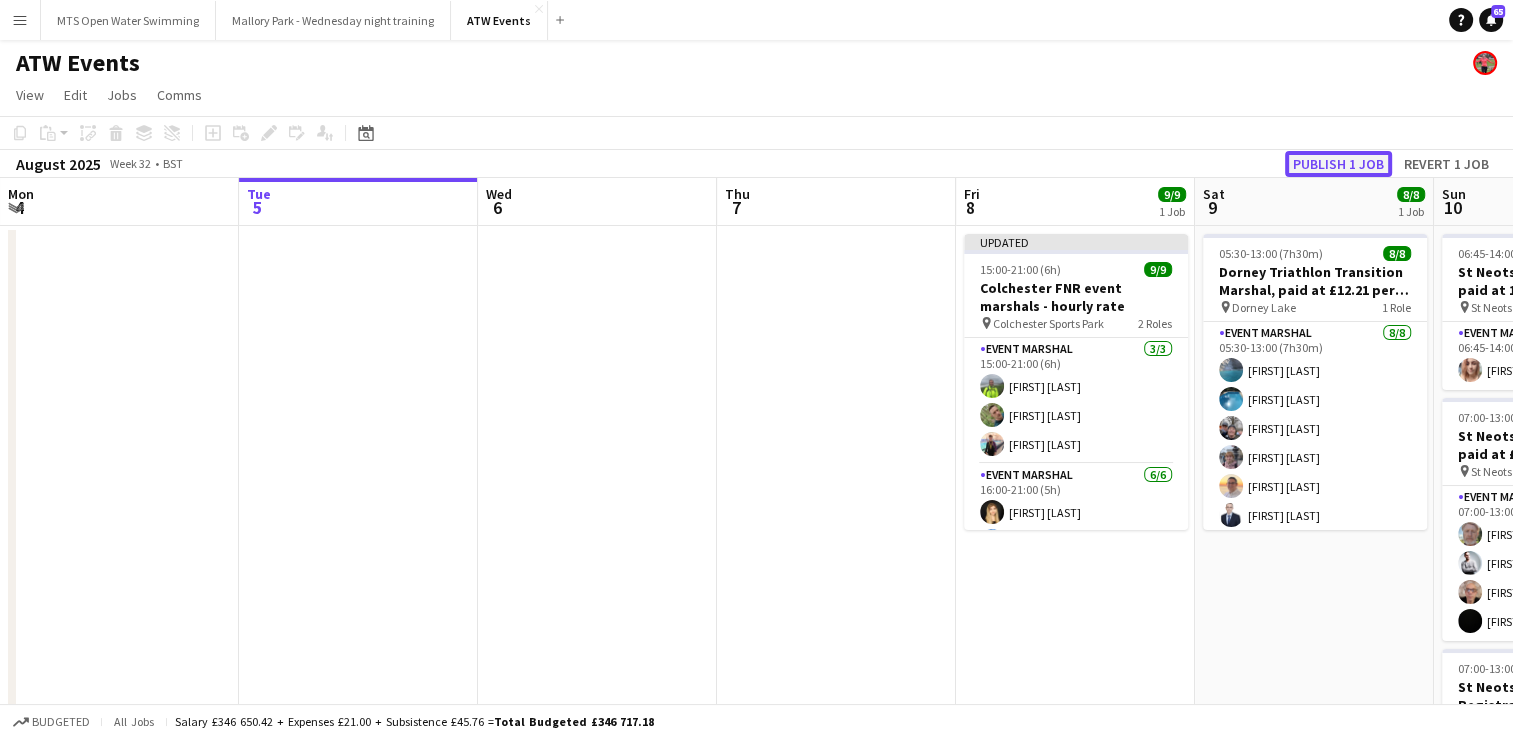 click on "Publish 1 job" 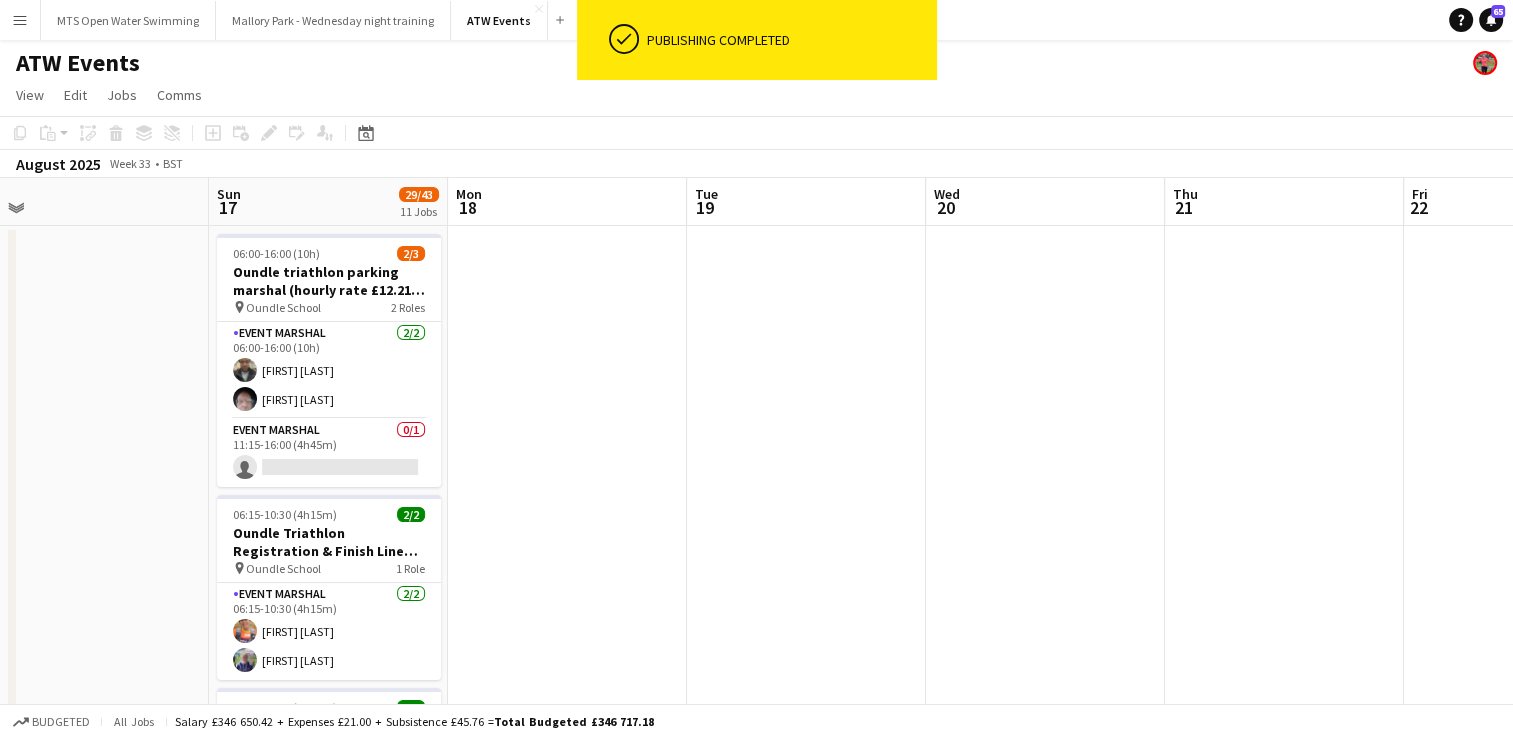 scroll, scrollTop: 0, scrollLeft: 508, axis: horizontal 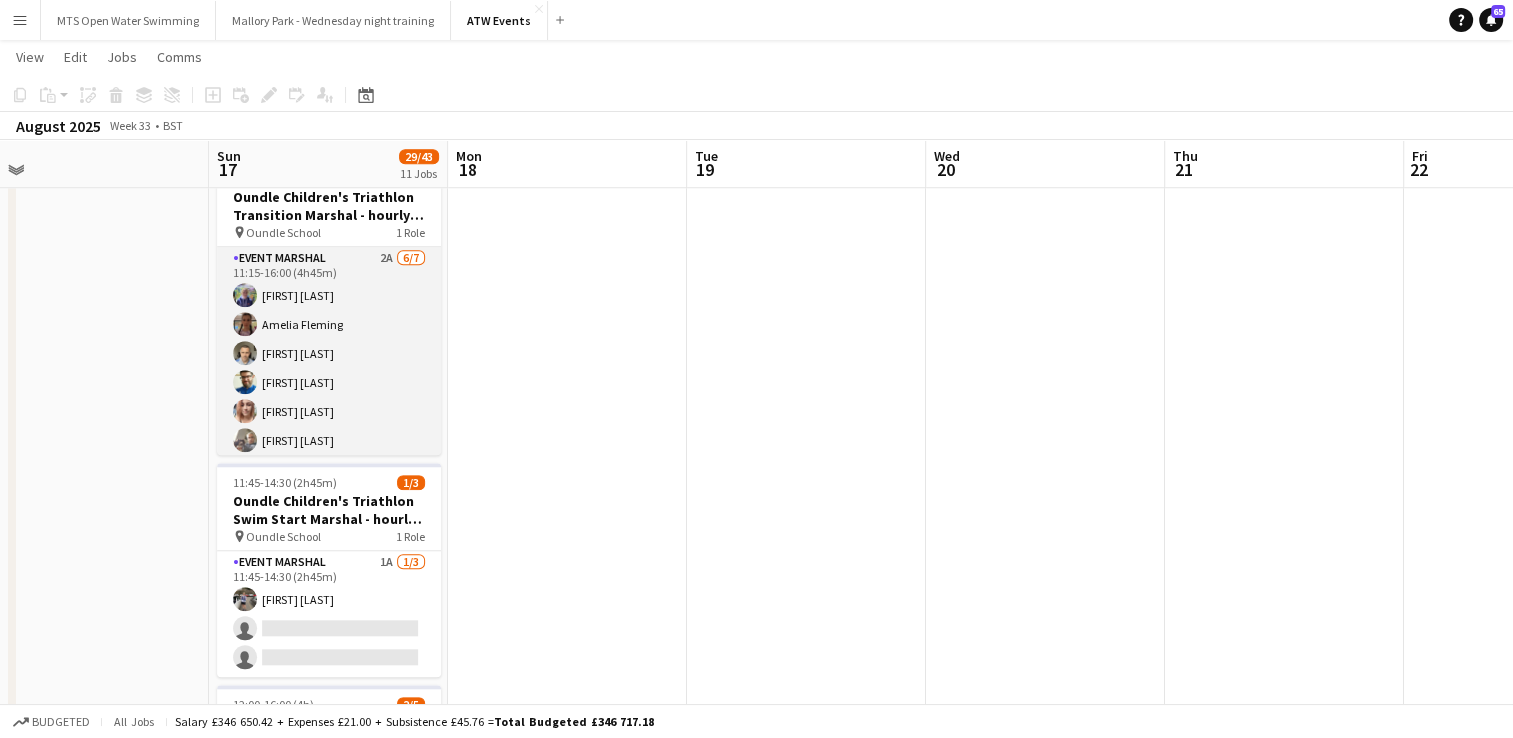 click on "Event Marshal   2A   6/7   11:15-16:00 (4h45m)
[FIRST] [LAST] [FIRST] [LAST] [FIRST] [LAST] [FIRST] [LAST] [FIRST] [LAST]
single-neutral-actions" at bounding box center [329, 368] 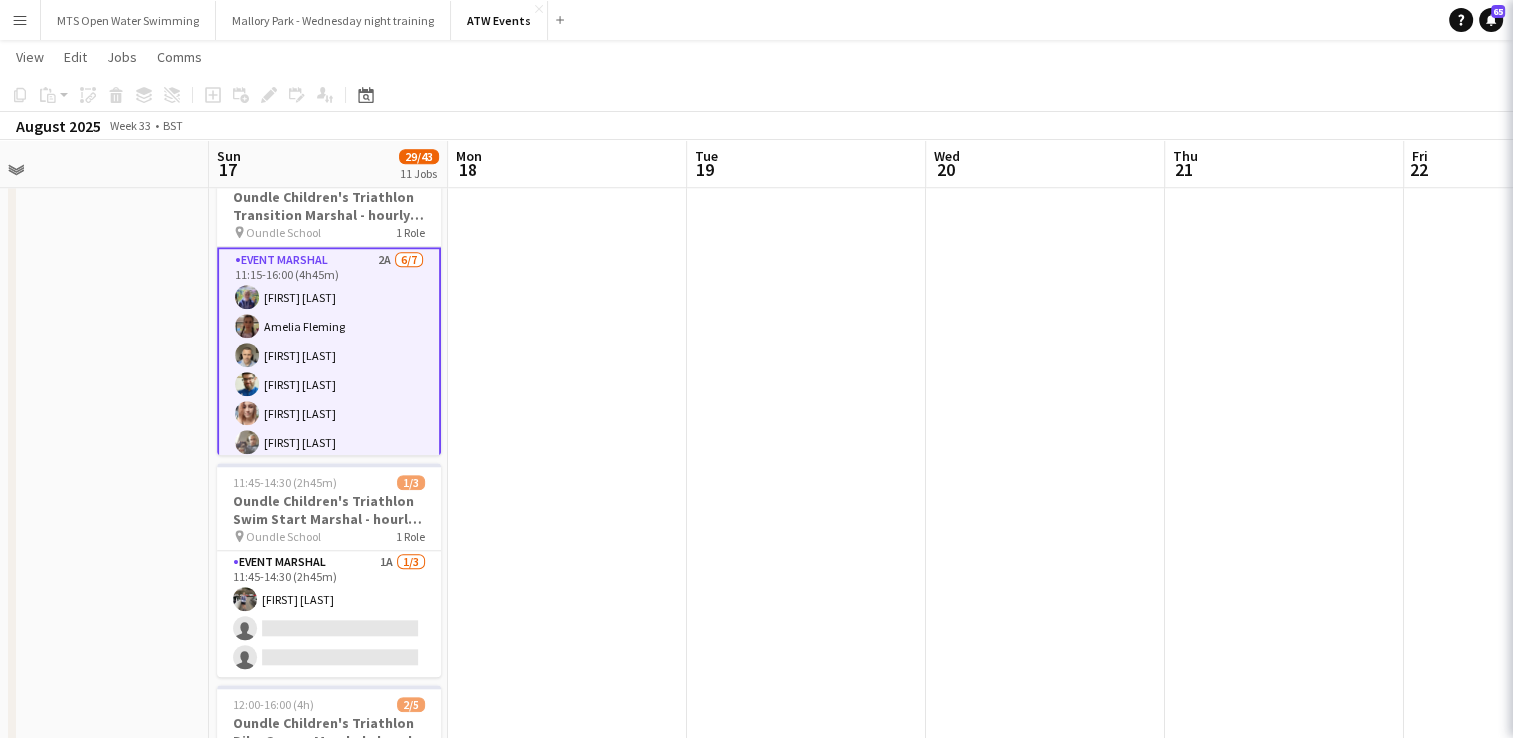 scroll, scrollTop: 2, scrollLeft: 0, axis: vertical 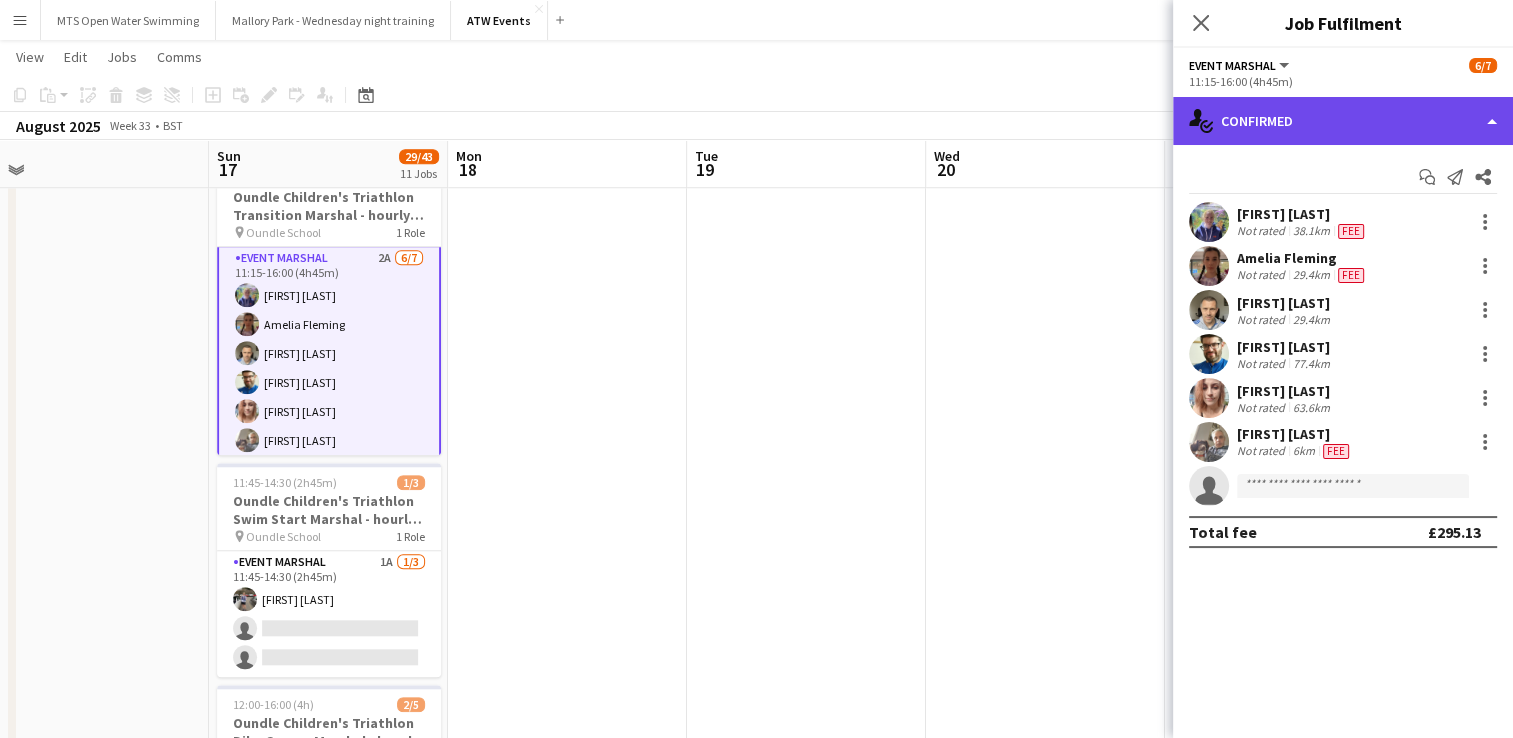 click on "single-neutral-actions-check-2
Confirmed" 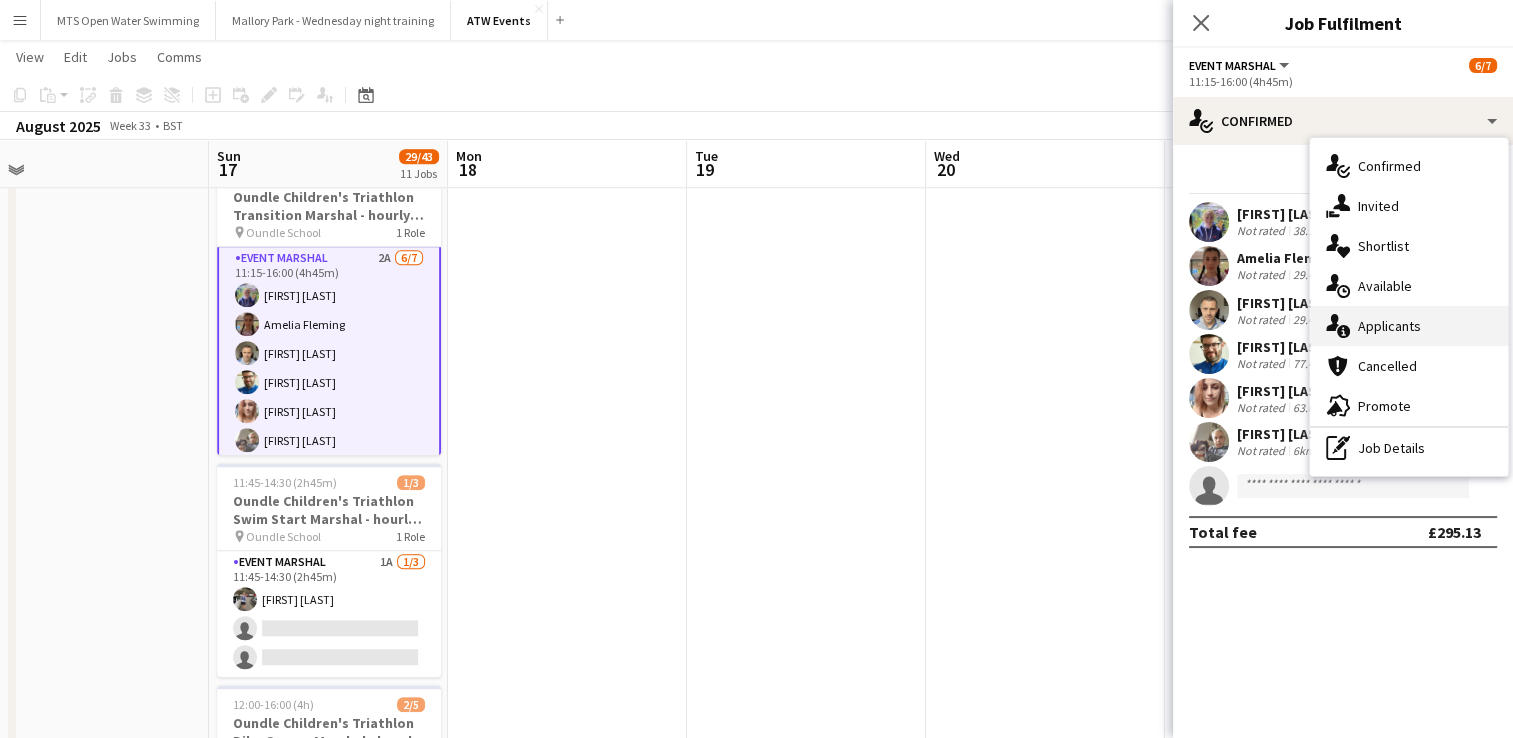 click on "single-neutral-actions-information
Applicants" at bounding box center [1409, 326] 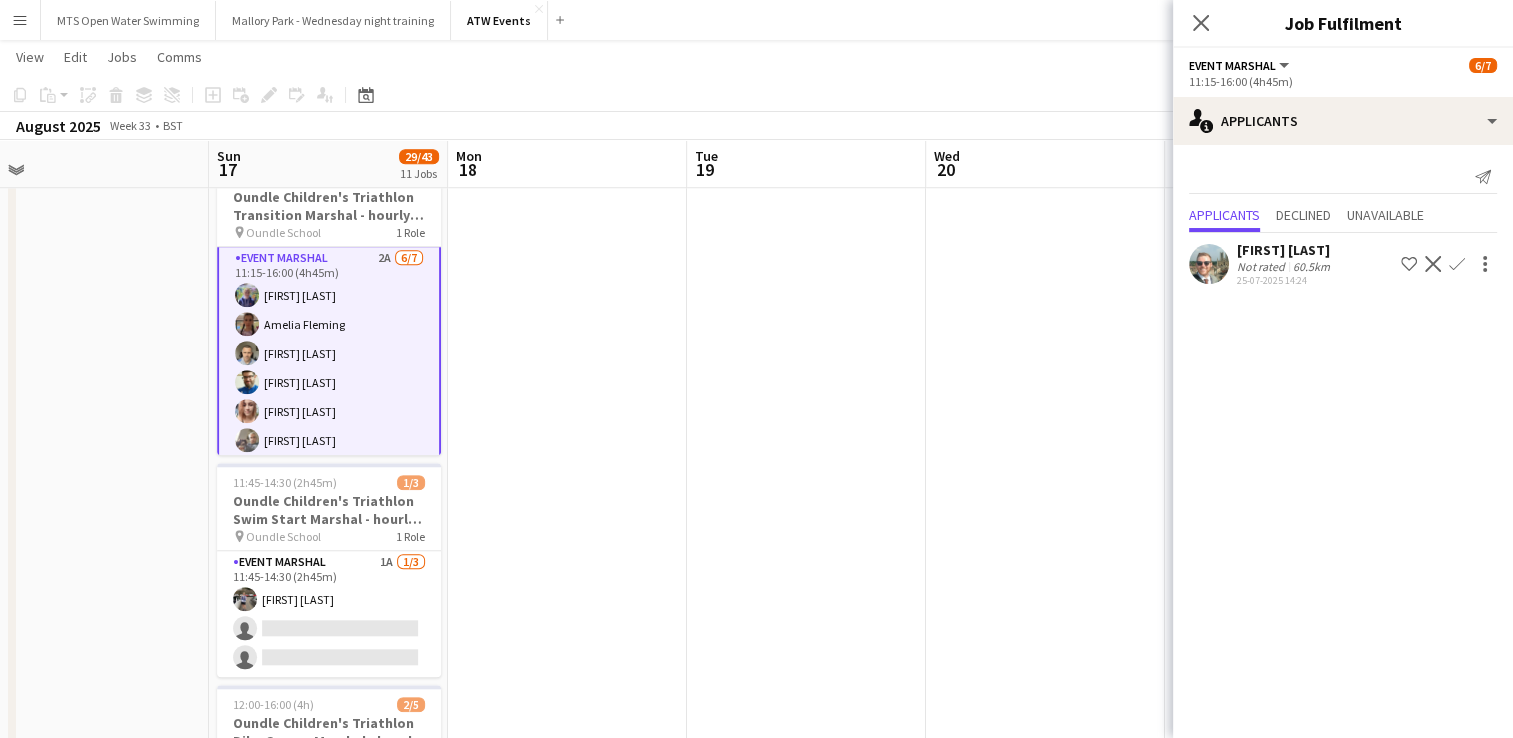 click at bounding box center [567, -117] 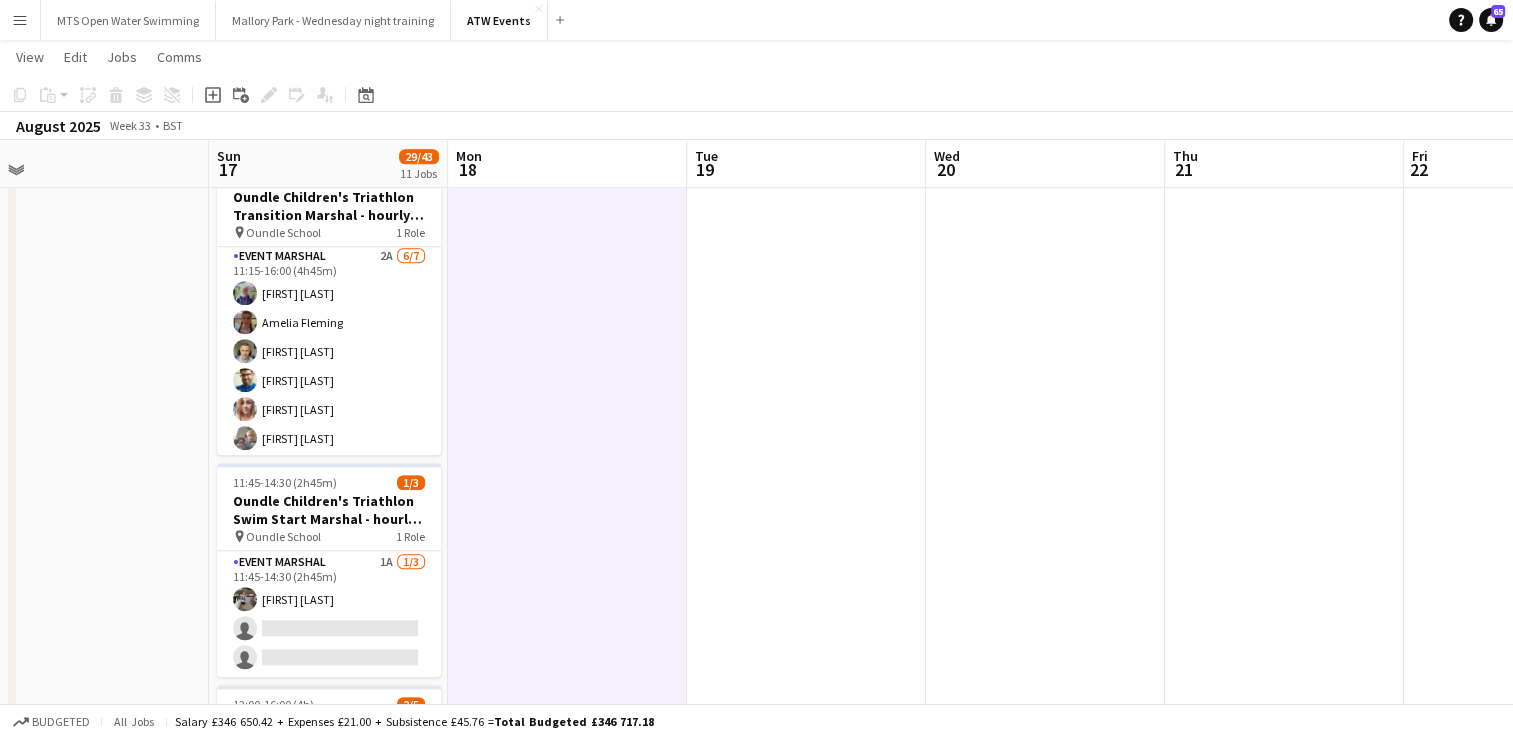scroll, scrollTop: 0, scrollLeft: 0, axis: both 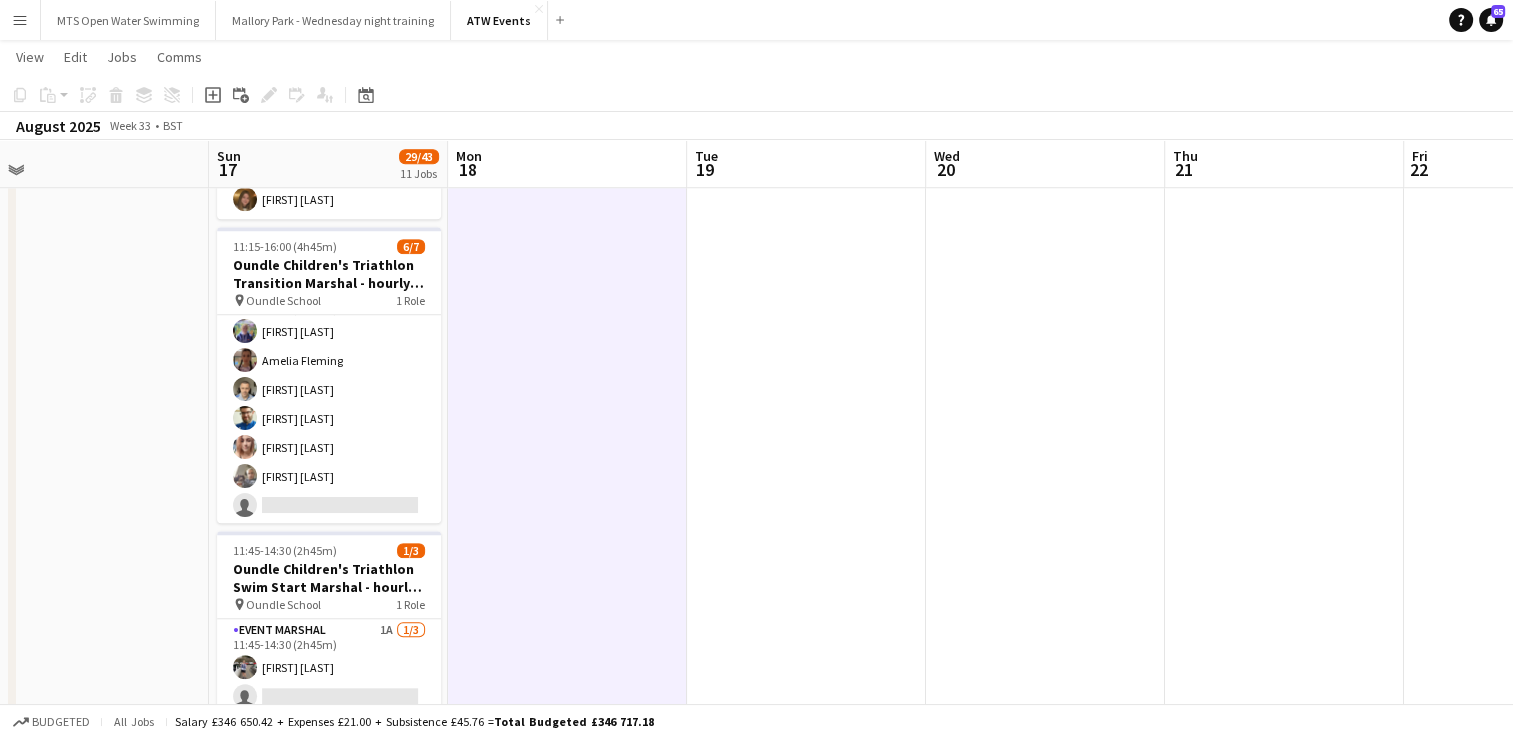 click on "Menu" at bounding box center (20, 20) 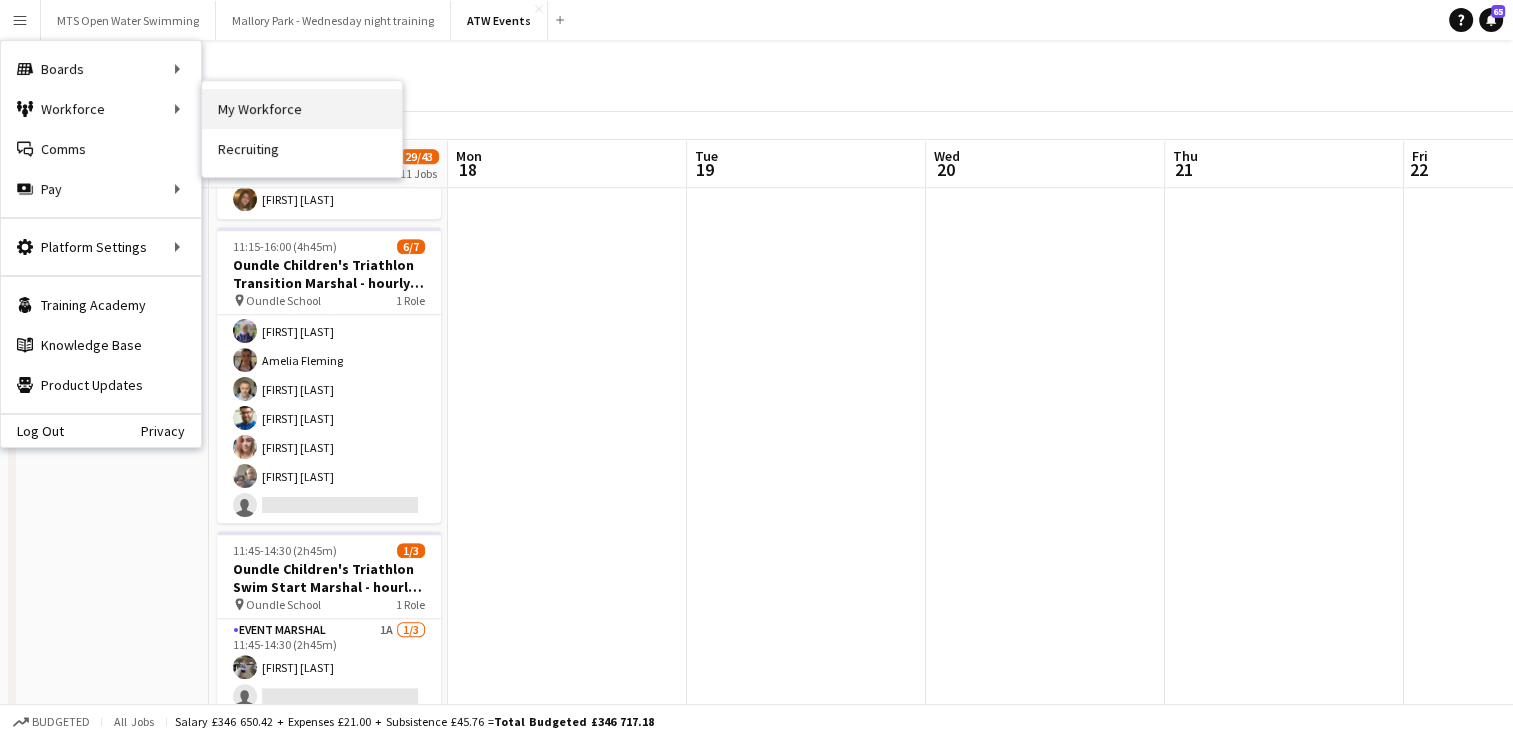 click on "My Workforce" at bounding box center [302, 109] 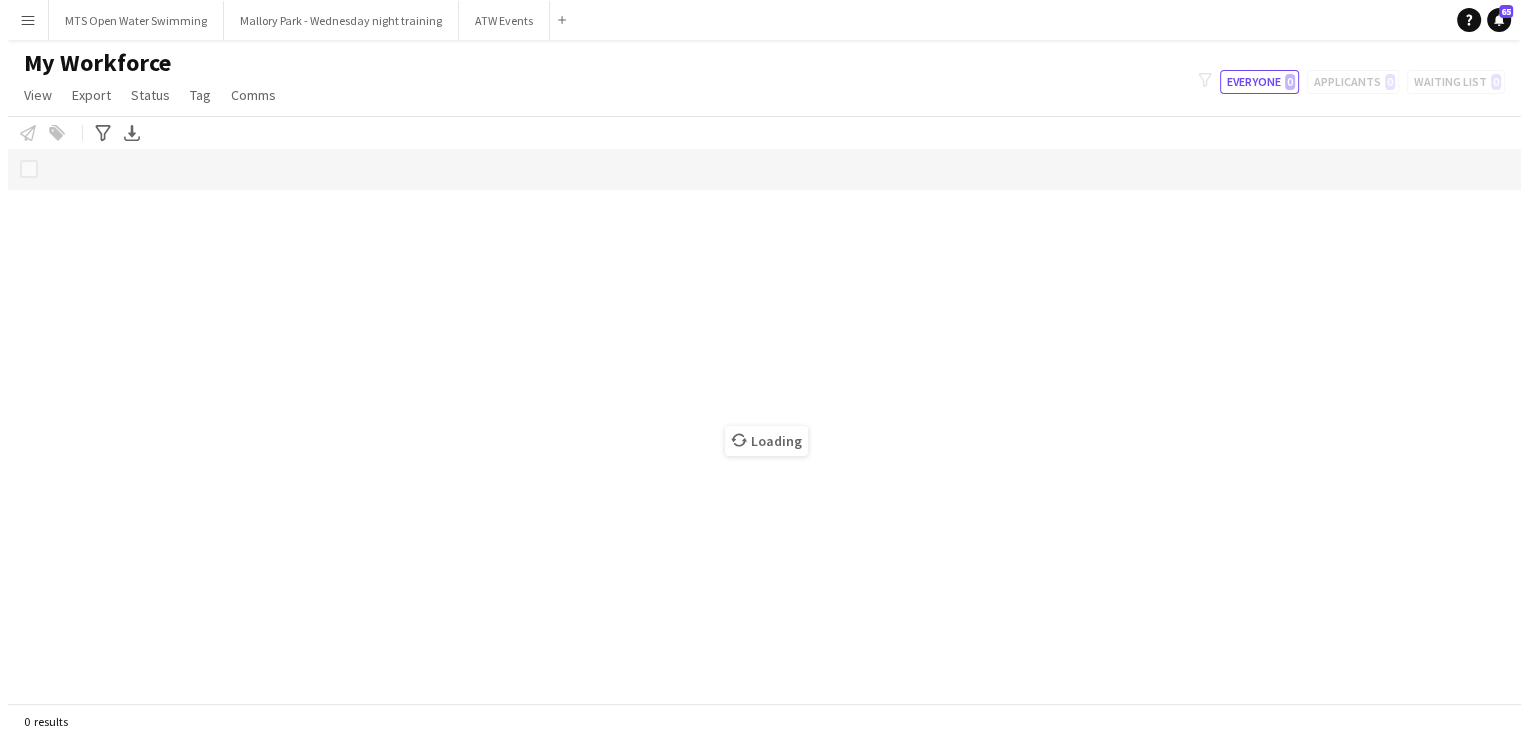 scroll, scrollTop: 0, scrollLeft: 0, axis: both 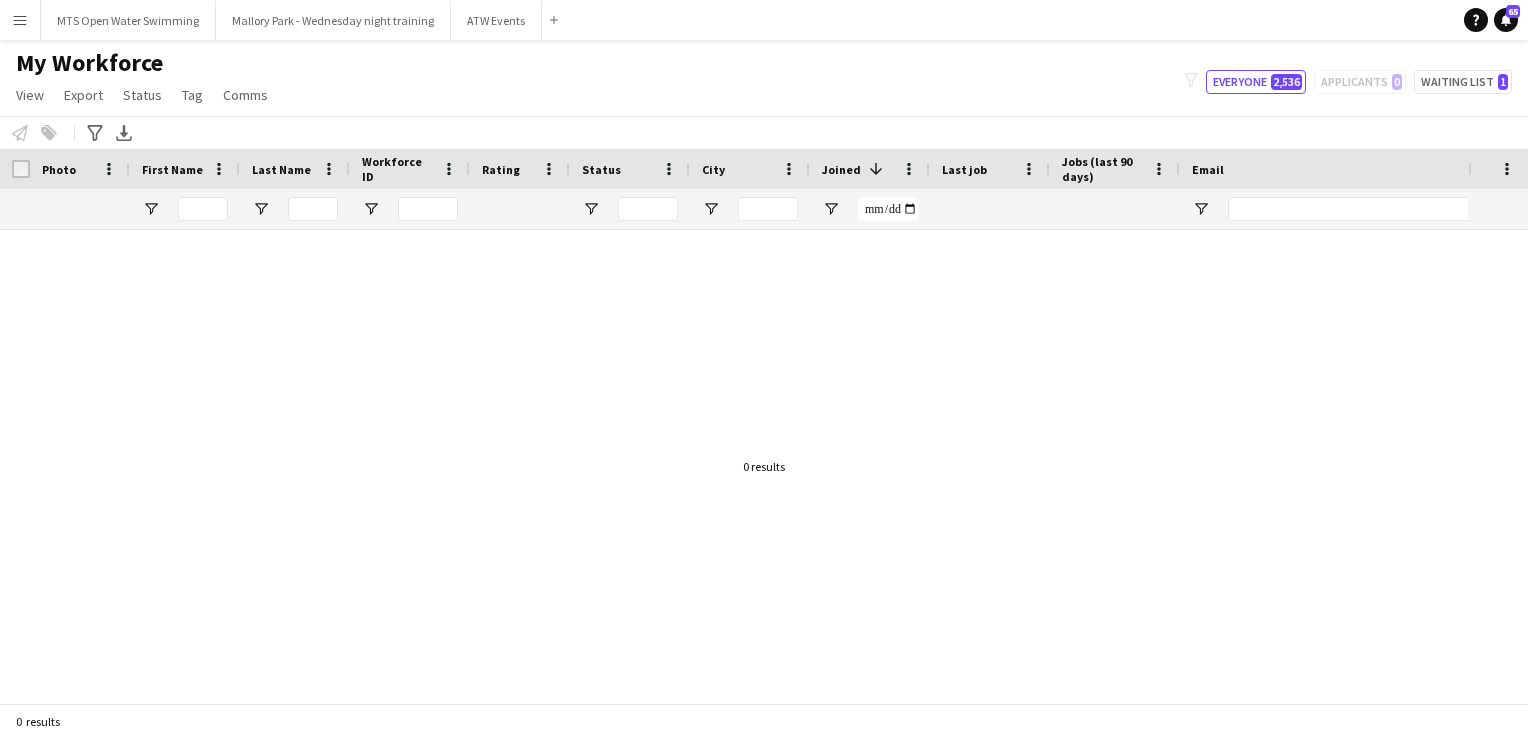 click on "Menu" at bounding box center [20, 20] 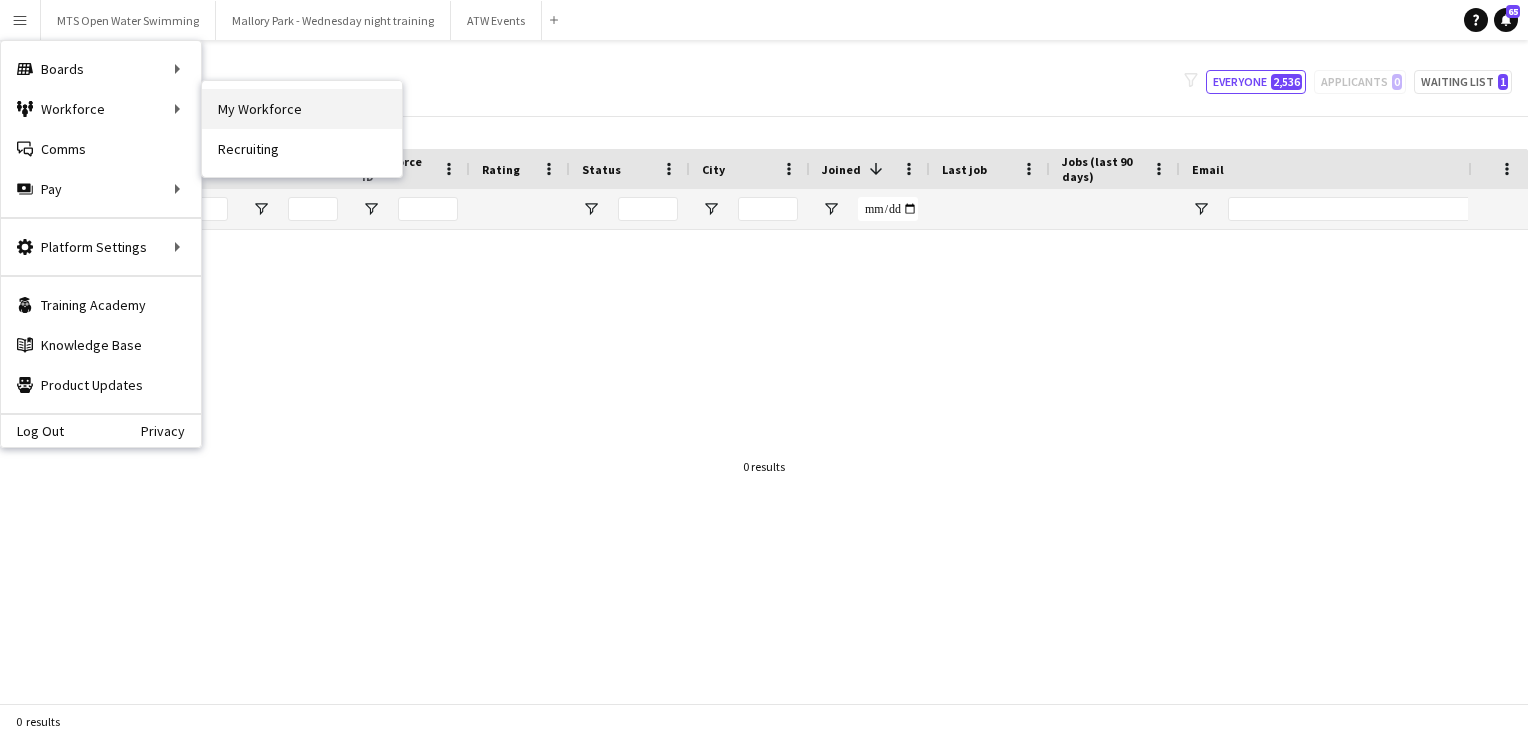 click on "My Workforce" at bounding box center [302, 109] 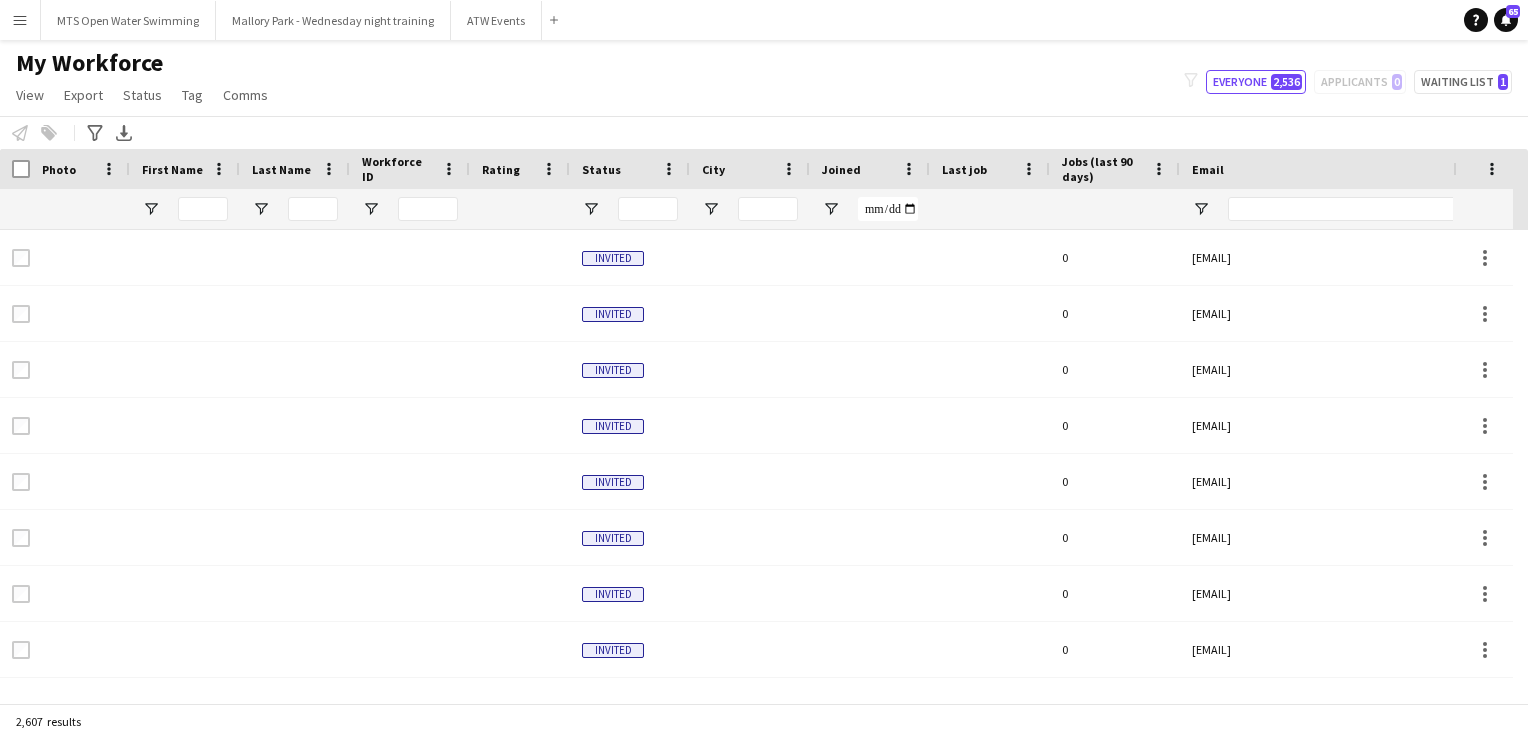 click on "Menu" at bounding box center (20, 20) 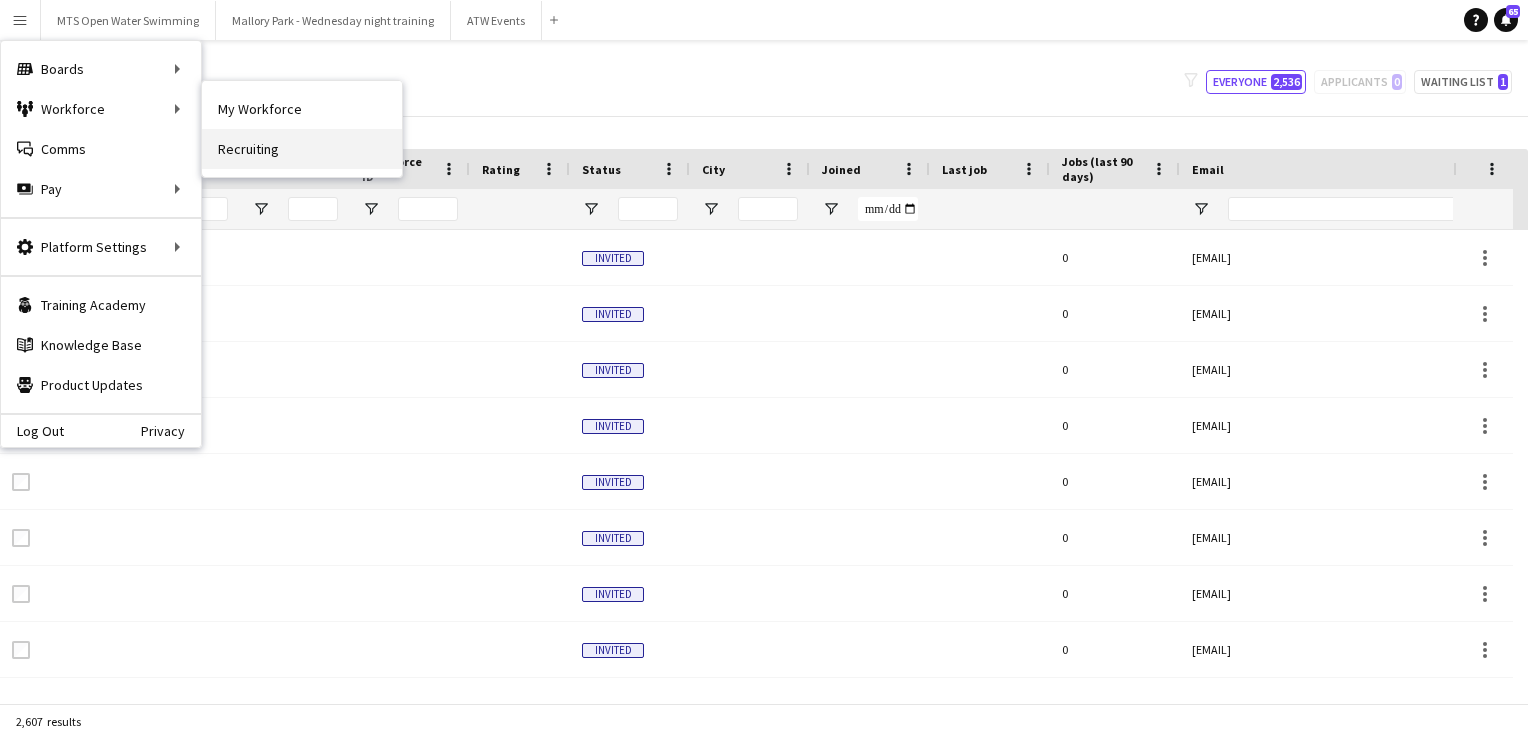 click on "Recruiting" at bounding box center (302, 149) 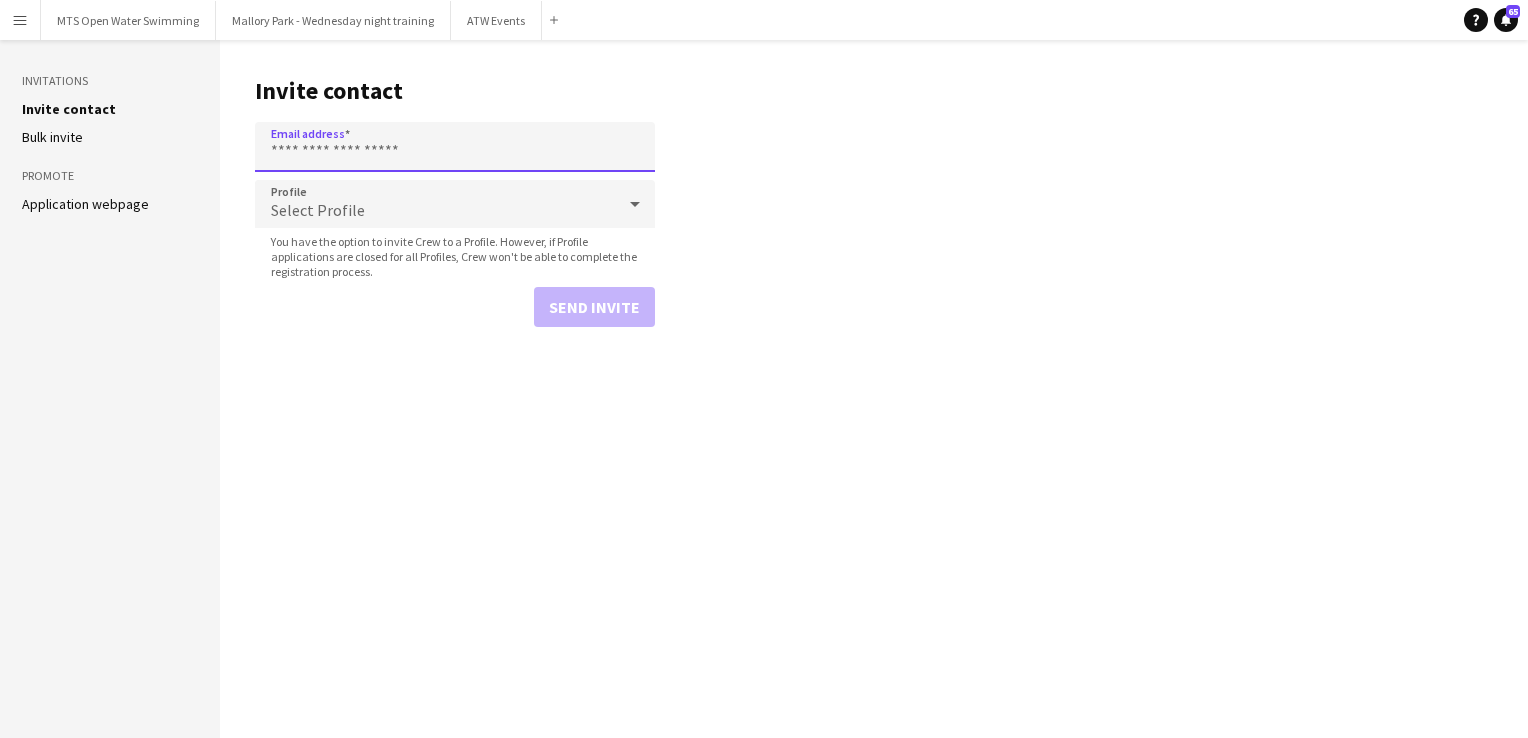 click on "Email address" at bounding box center (455, 147) 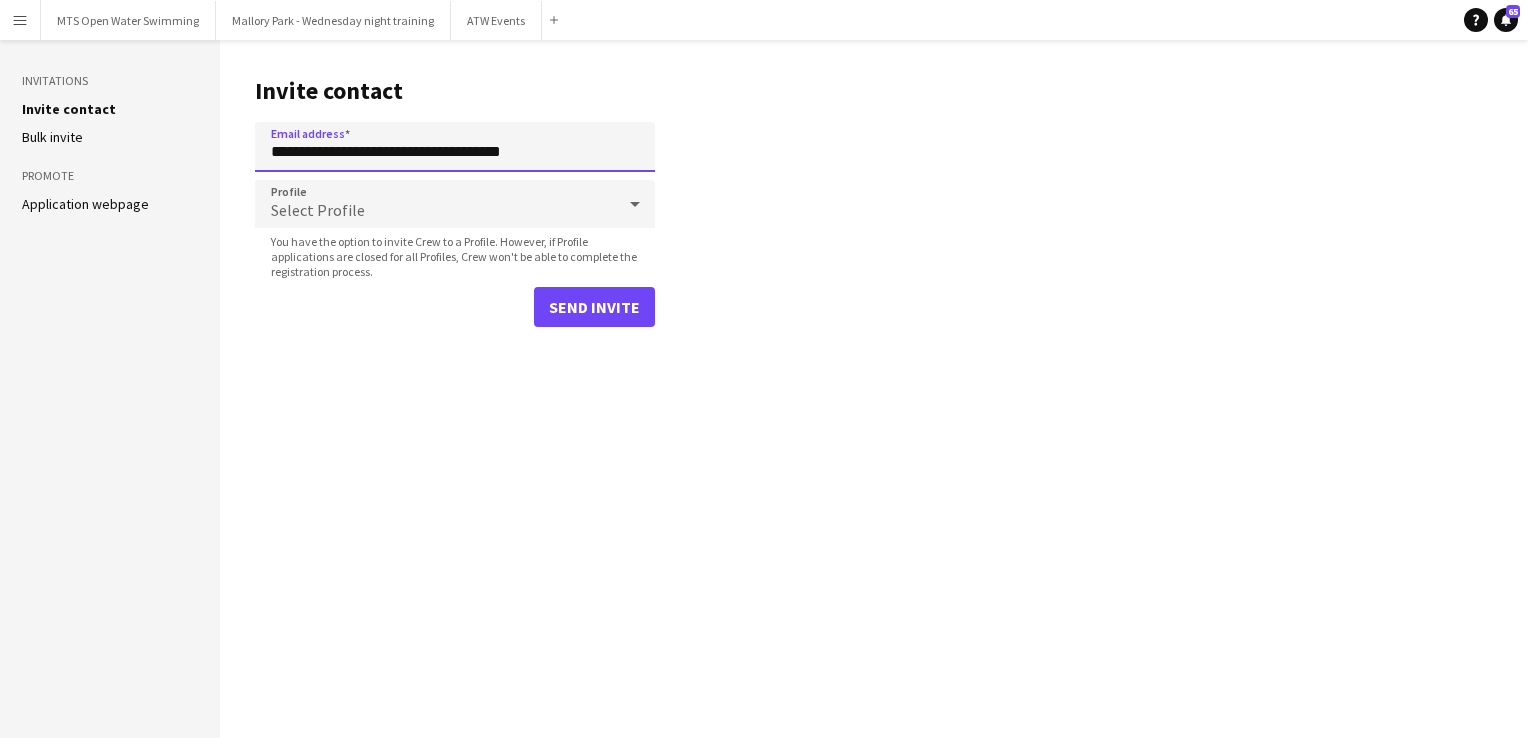 type on "**********" 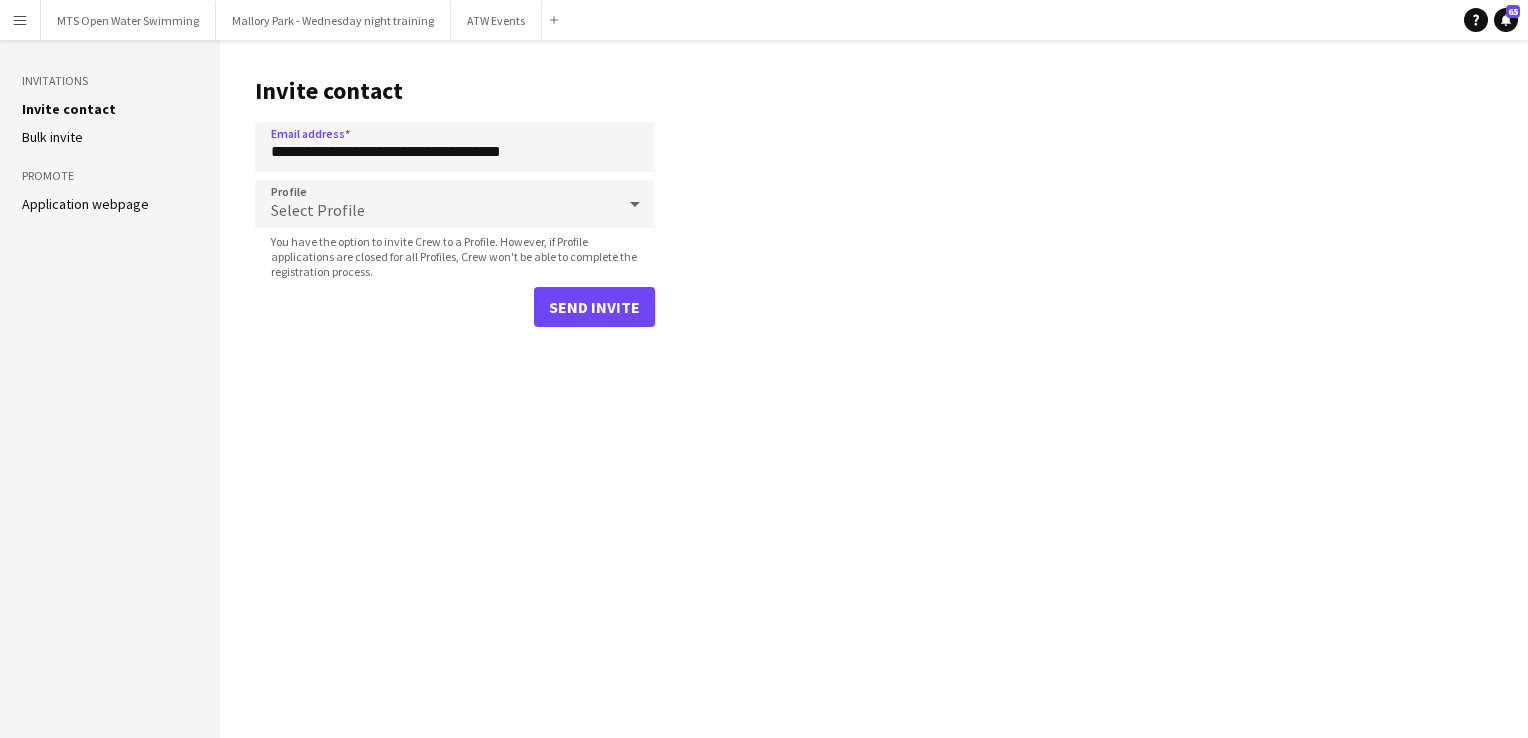 click on "Select Profile" at bounding box center (318, 210) 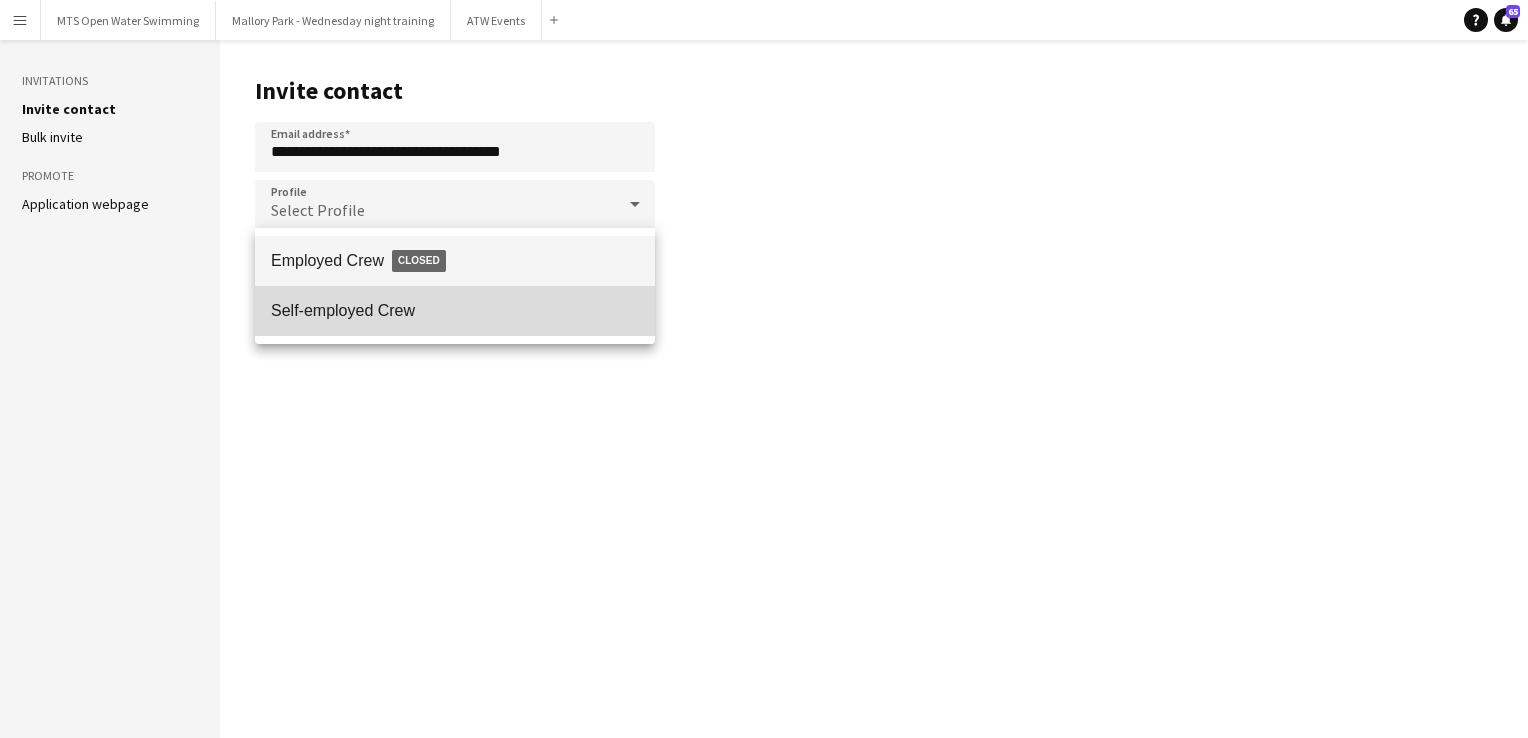 click on "Self-employed Crew" at bounding box center [455, 310] 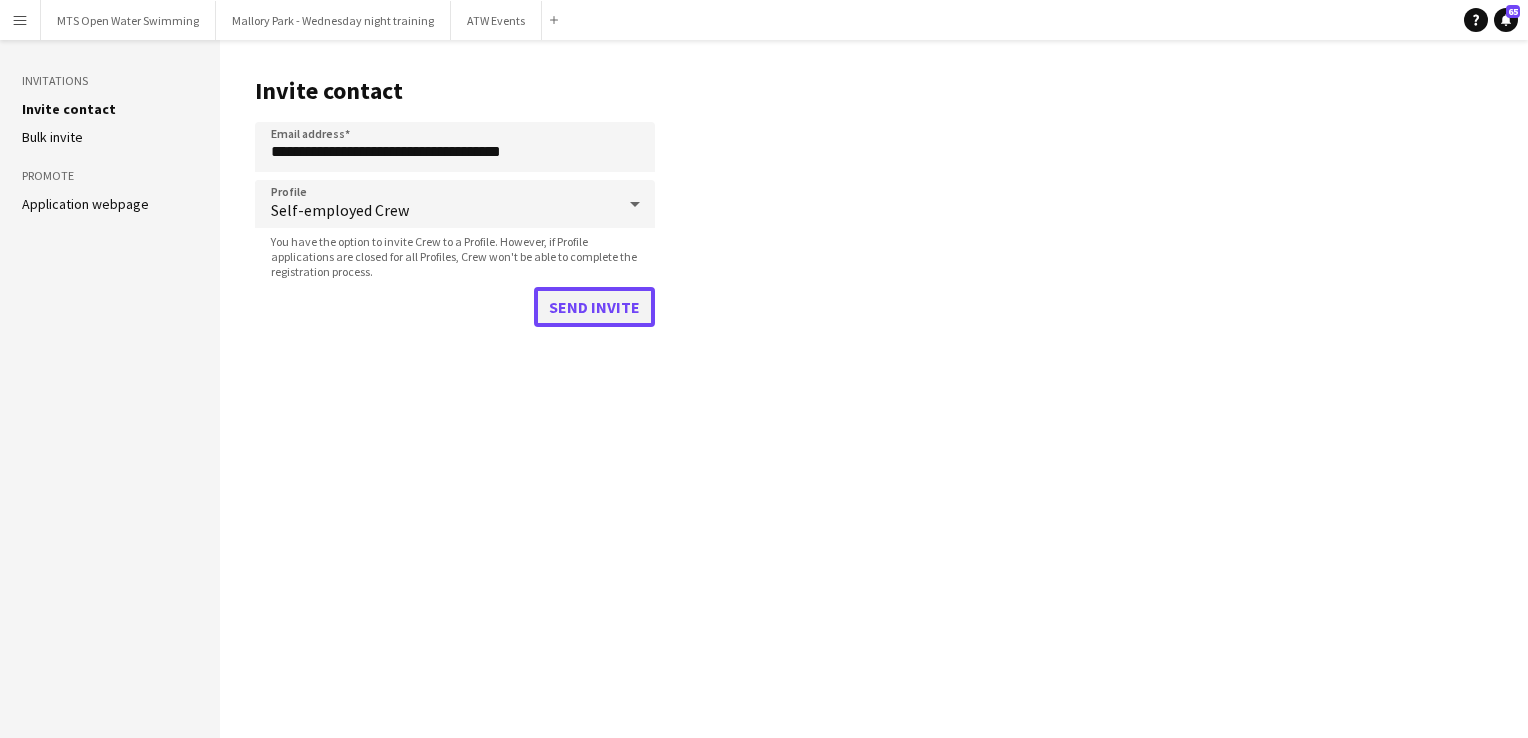 click on "Send invite" 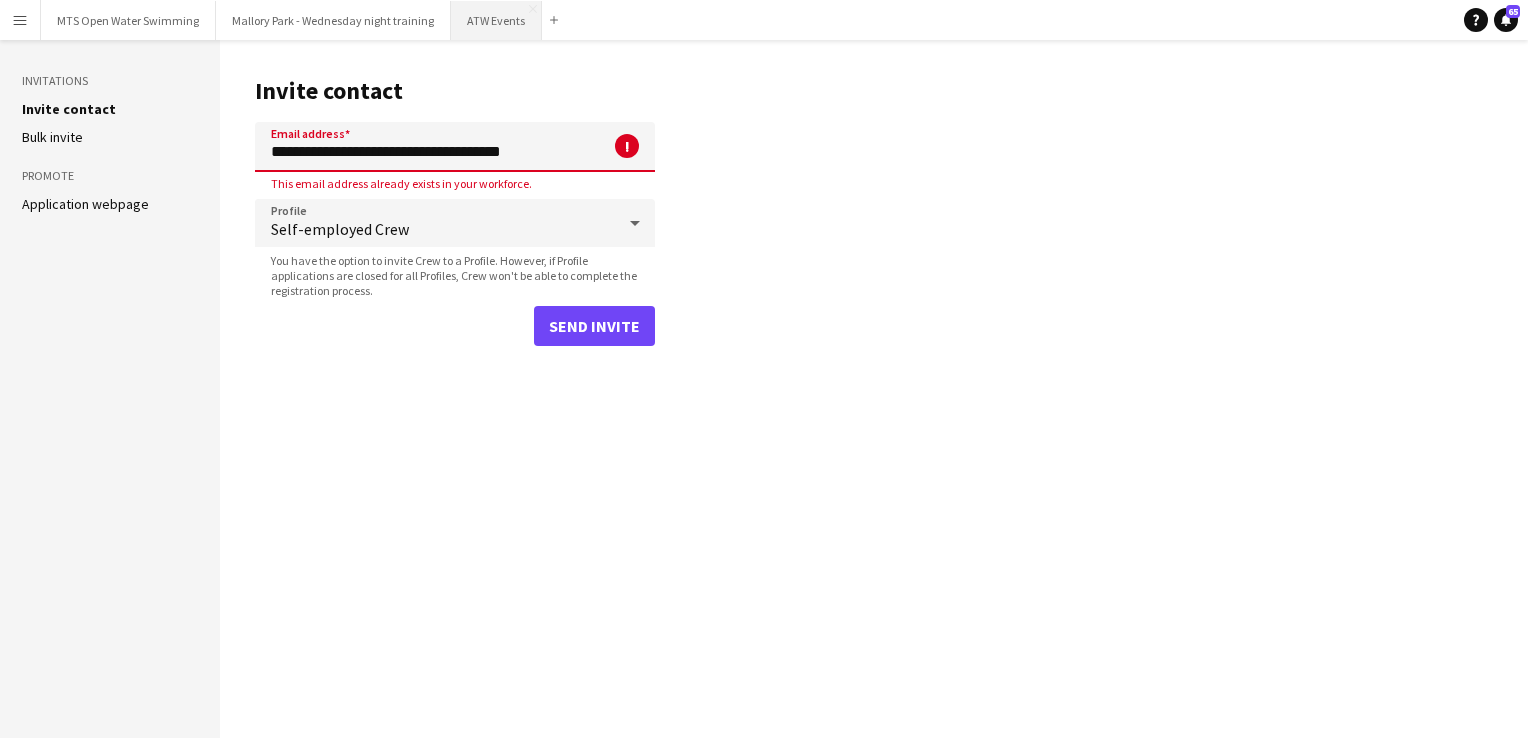 click on "ATW Events
Close" at bounding box center [496, 20] 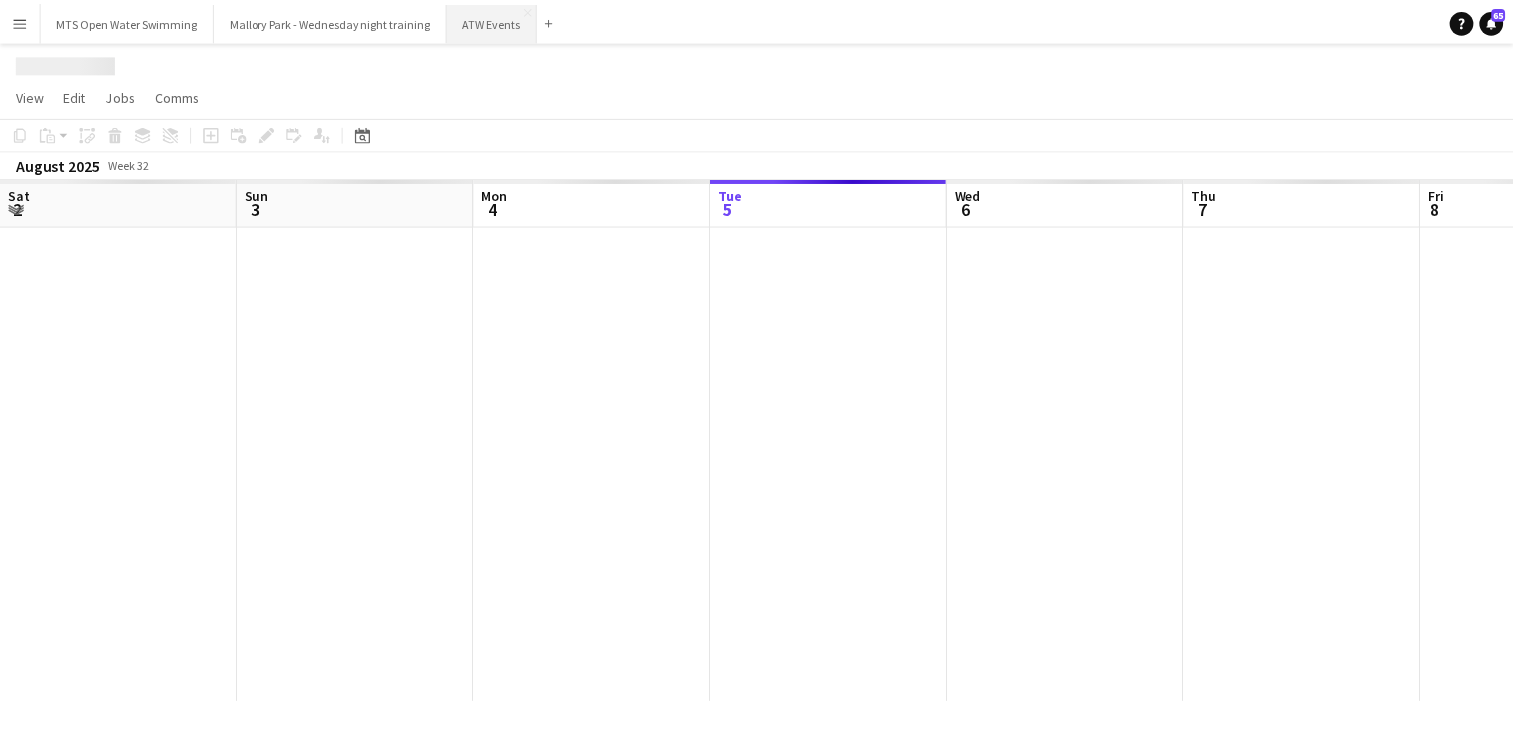 scroll, scrollTop: 0, scrollLeft: 478, axis: horizontal 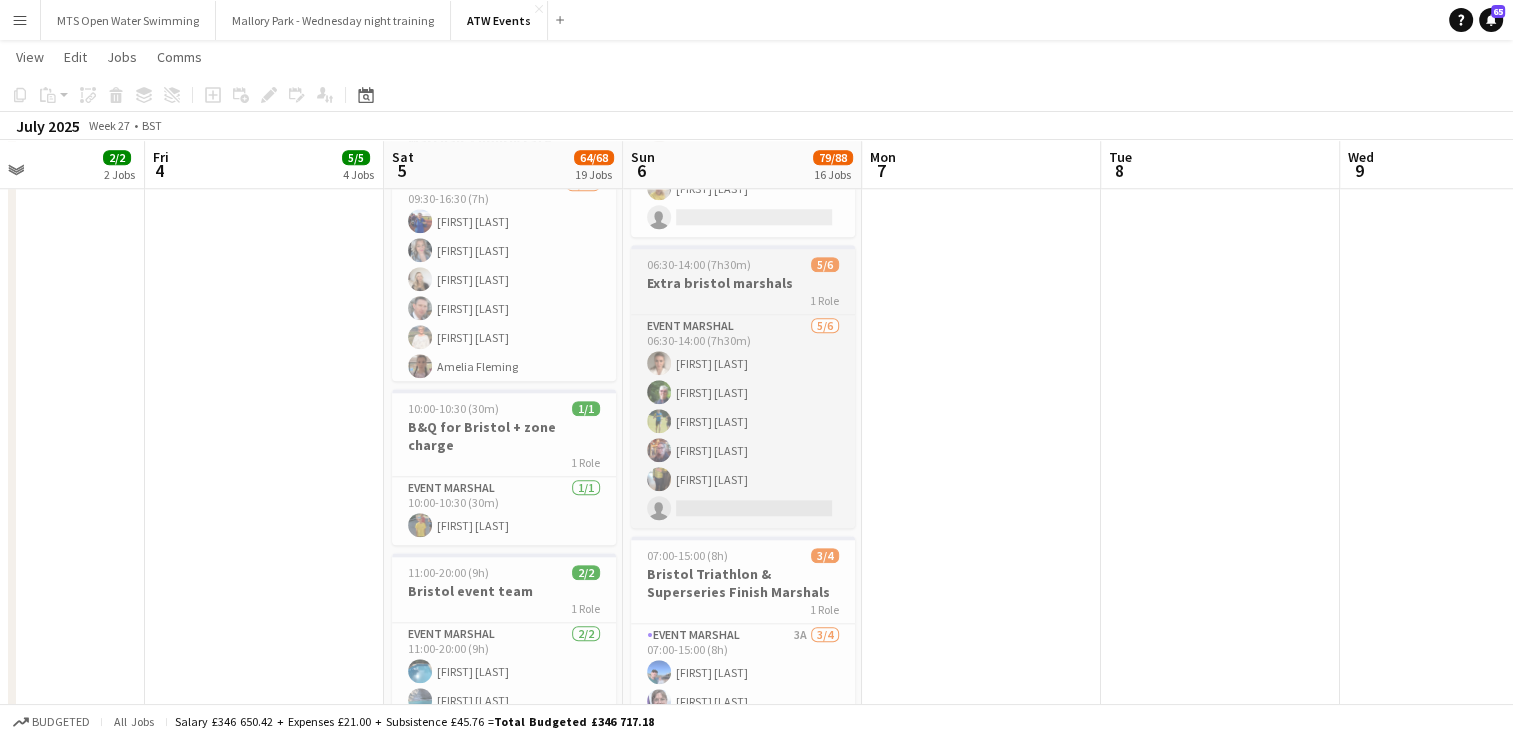 click on "Extra bristol marshals" at bounding box center [743, 283] 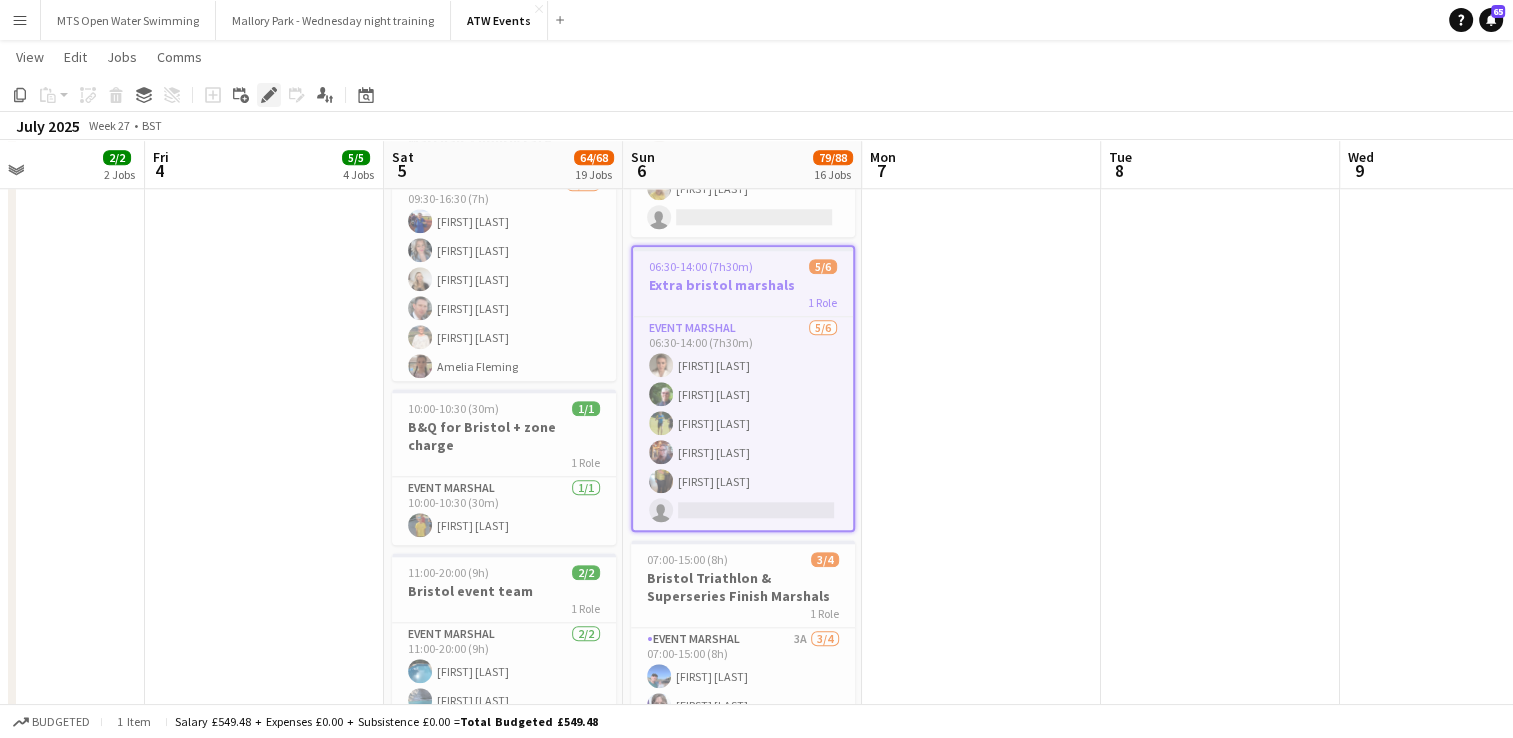 click on "Edit" 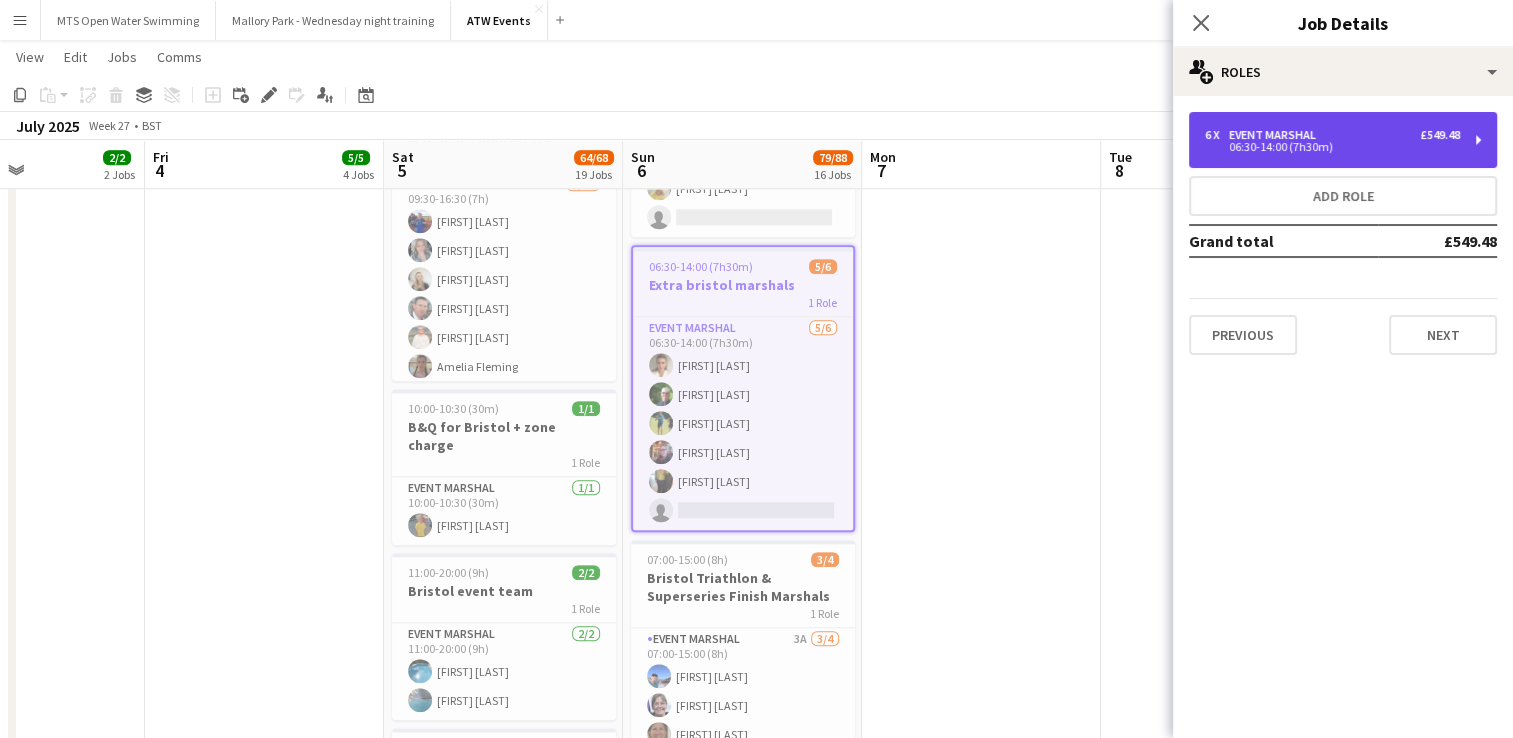 click on "6 x   Event Marshal   £549.48   06:30-14:00 (7h30m)" at bounding box center [1343, 140] 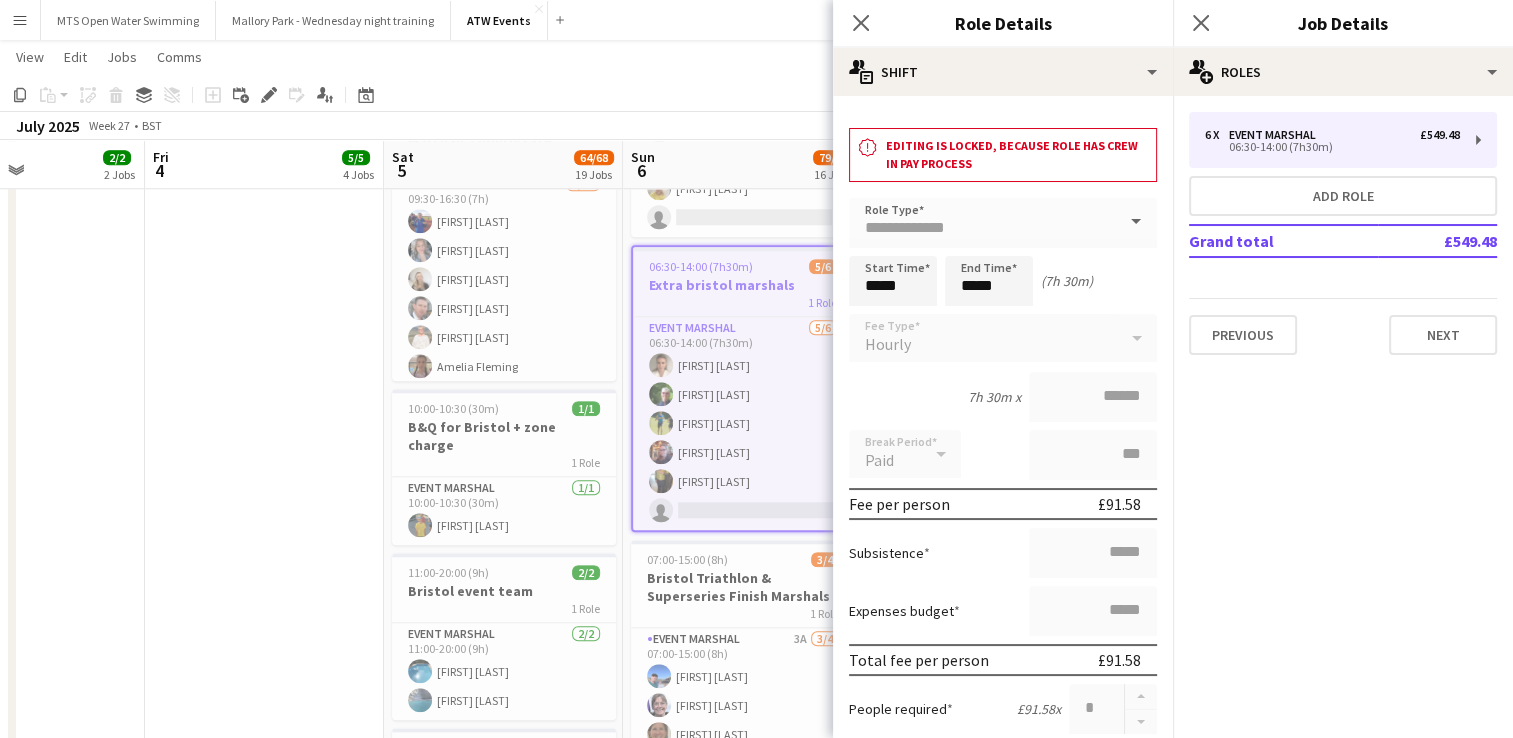 click on "View  Day view expanded Day view collapsed Month view Date picker Jump to today Expand Linked Jobs Collapse Linked Jobs  Edit  Copy Ctrl+C  Paste  Without Crew Ctrl+V With Crew Ctrl+Shift+V Paste as linked job  Group  Group Ungroup  Jobs  New Job Edit Job Delete Job New Linked Job Edit Linked Jobs Job fulfilment Promote Role Copy Role URL  Comms  Notify confirmed crew Create chat" 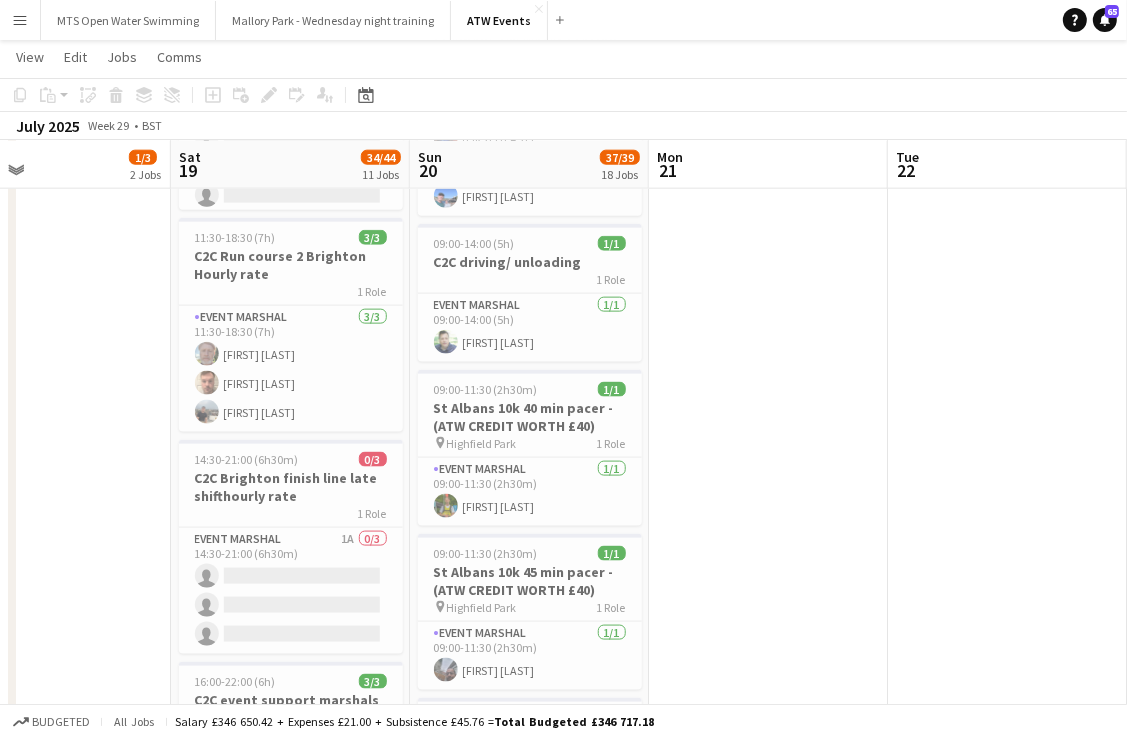 scroll, scrollTop: 0, scrollLeft: 793, axis: horizontal 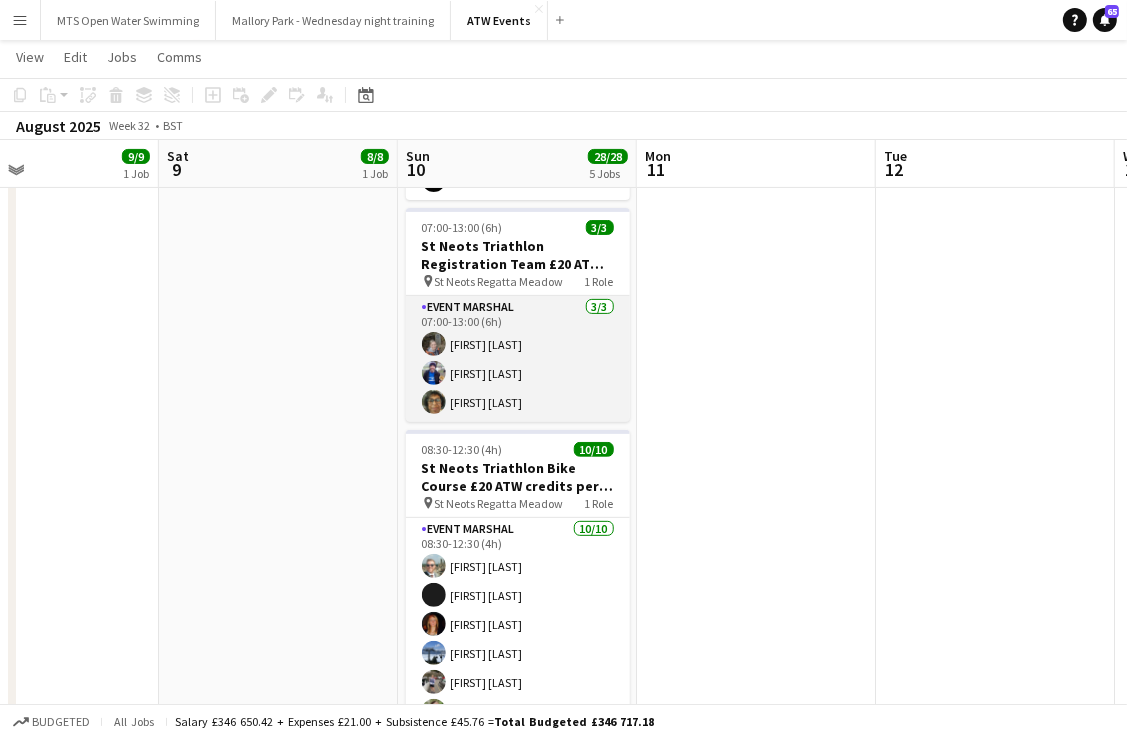 click on "Event Marshal   3/3   07:00-13:00 (6h)
[FIRST] [LAST] [FIRST] [LAST] [FIRST] [LAST]" at bounding box center (518, 359) 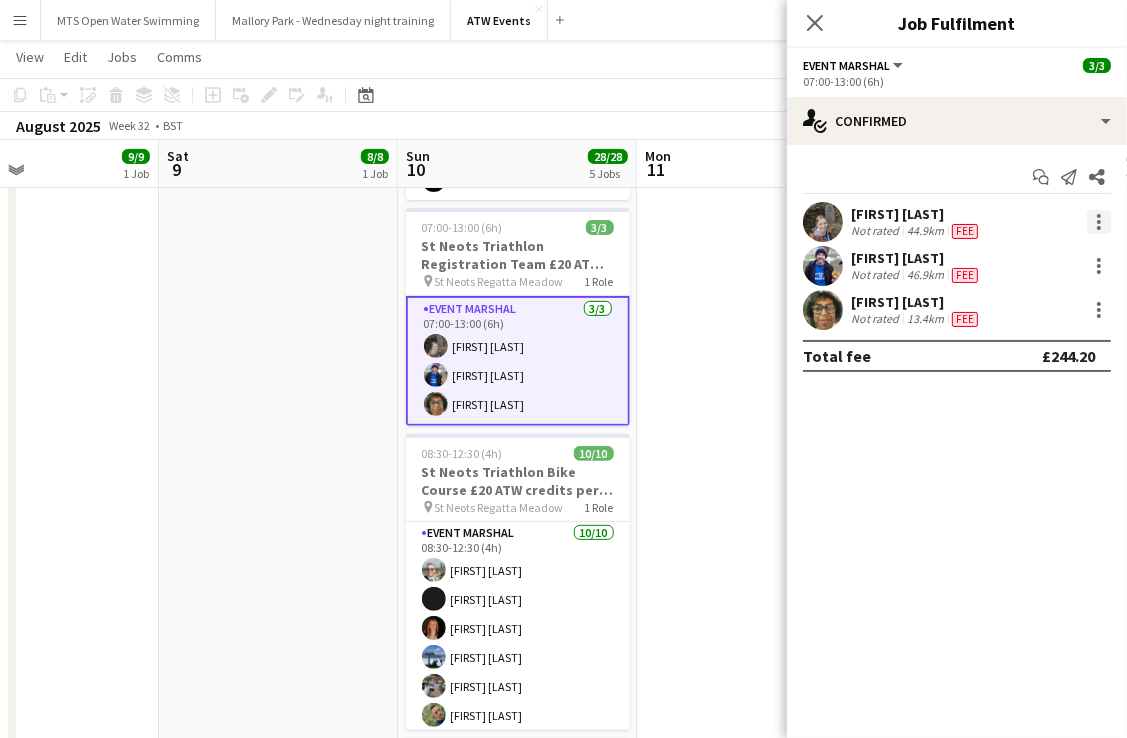 click at bounding box center [1099, 222] 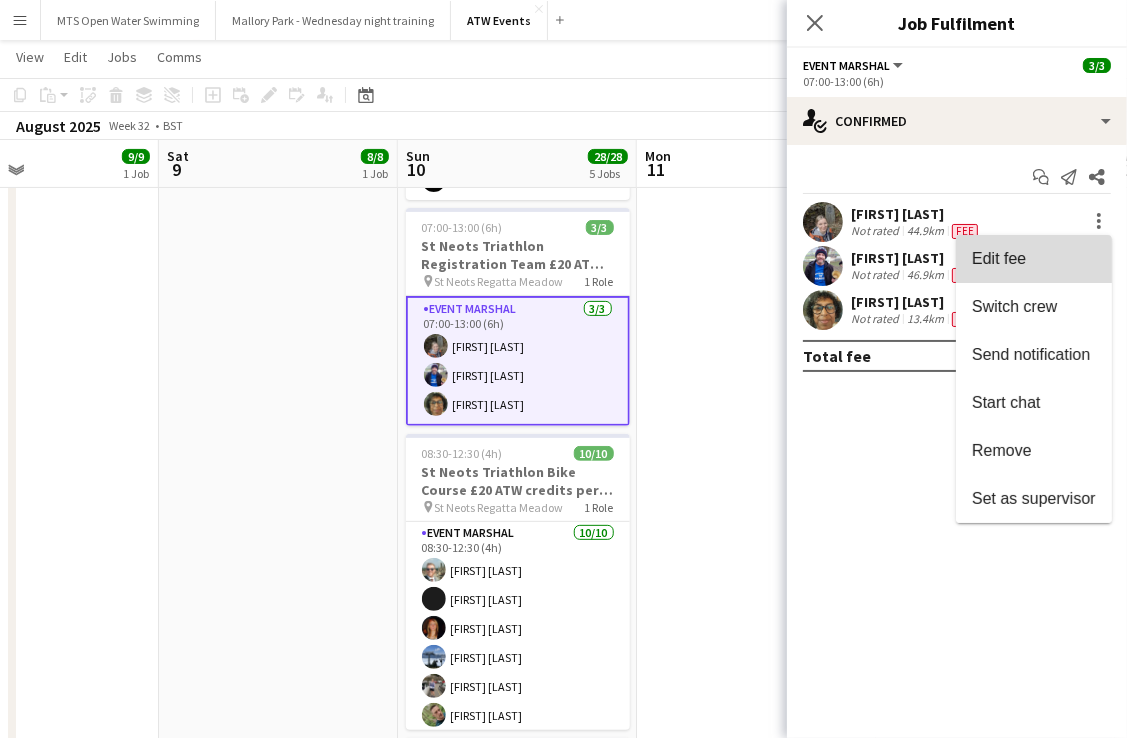 click on "Edit fee" at bounding box center (999, 258) 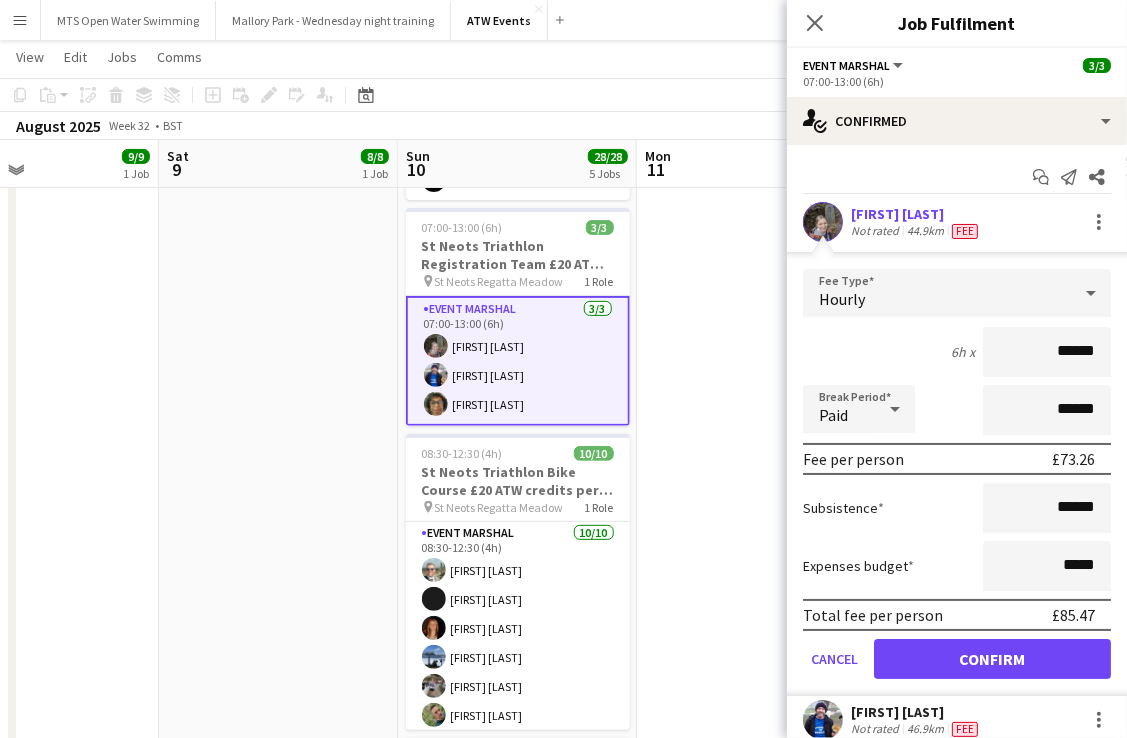 click on "Hourly" at bounding box center (937, 293) 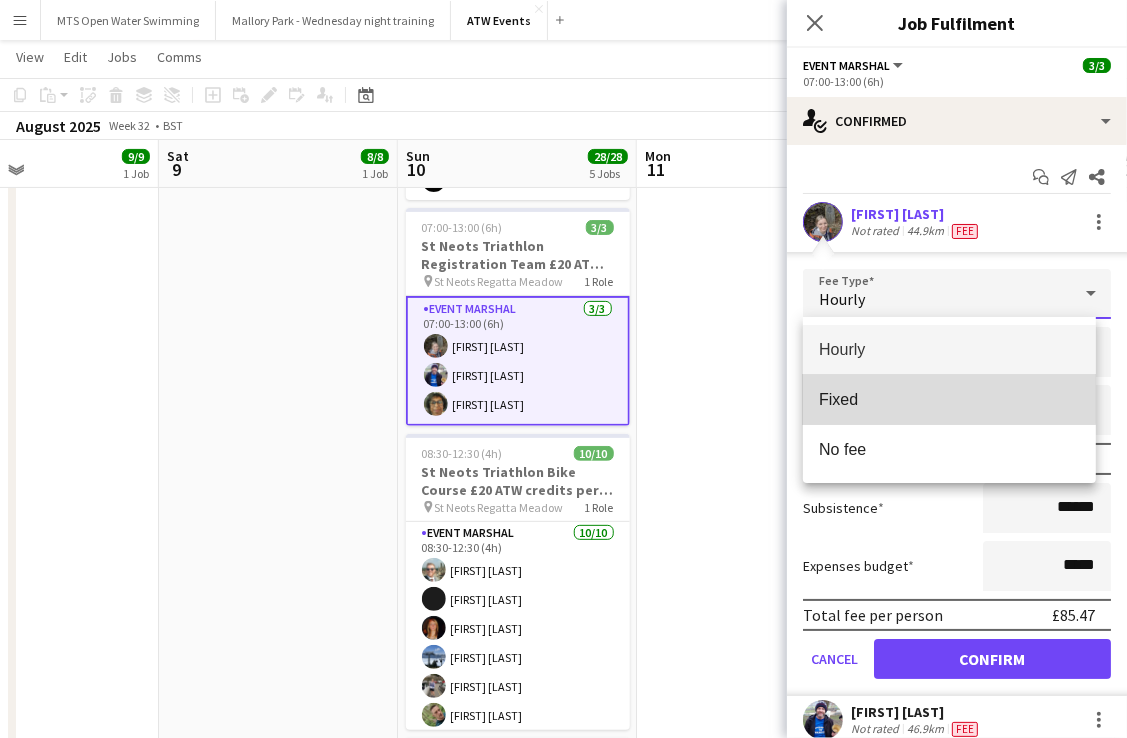 click on "Fixed" at bounding box center (949, 399) 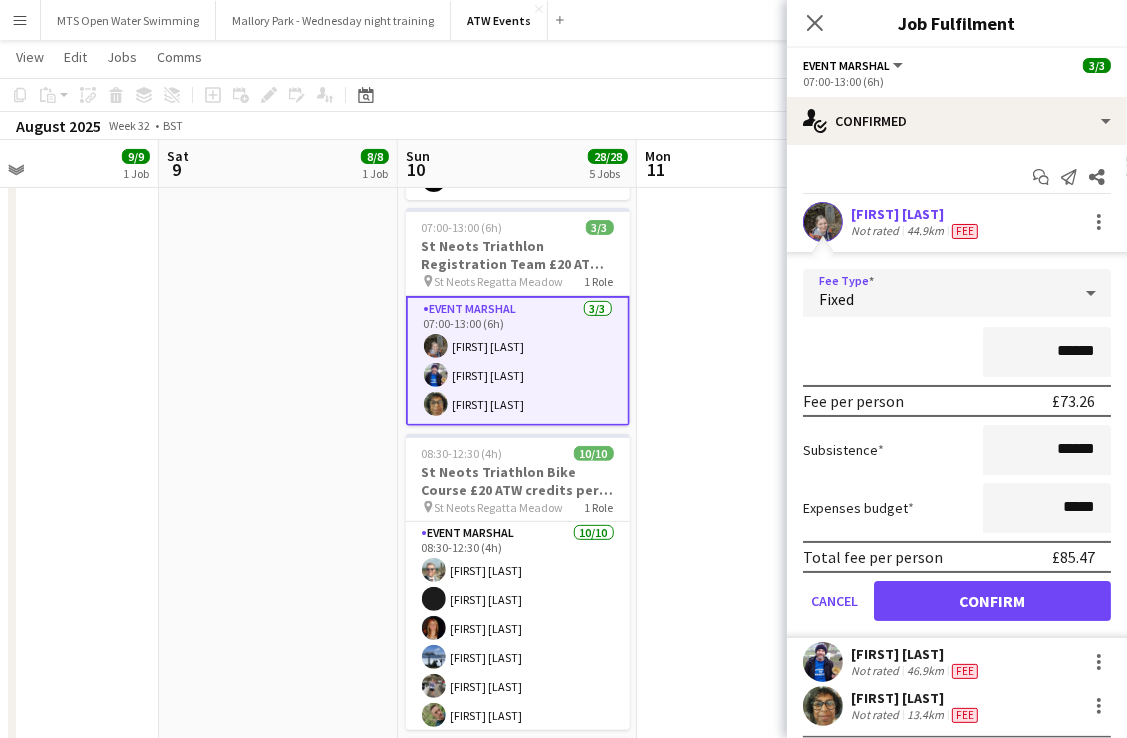click on "Fixed" at bounding box center [937, 293] 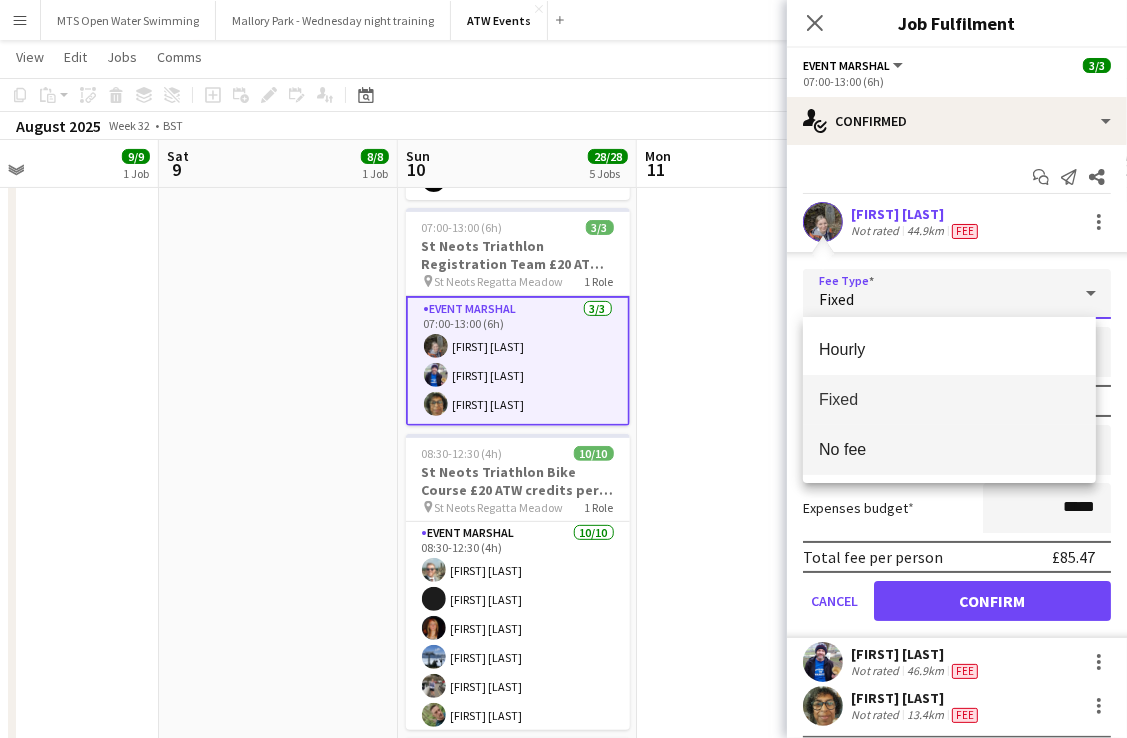 click on "No fee" at bounding box center (949, 450) 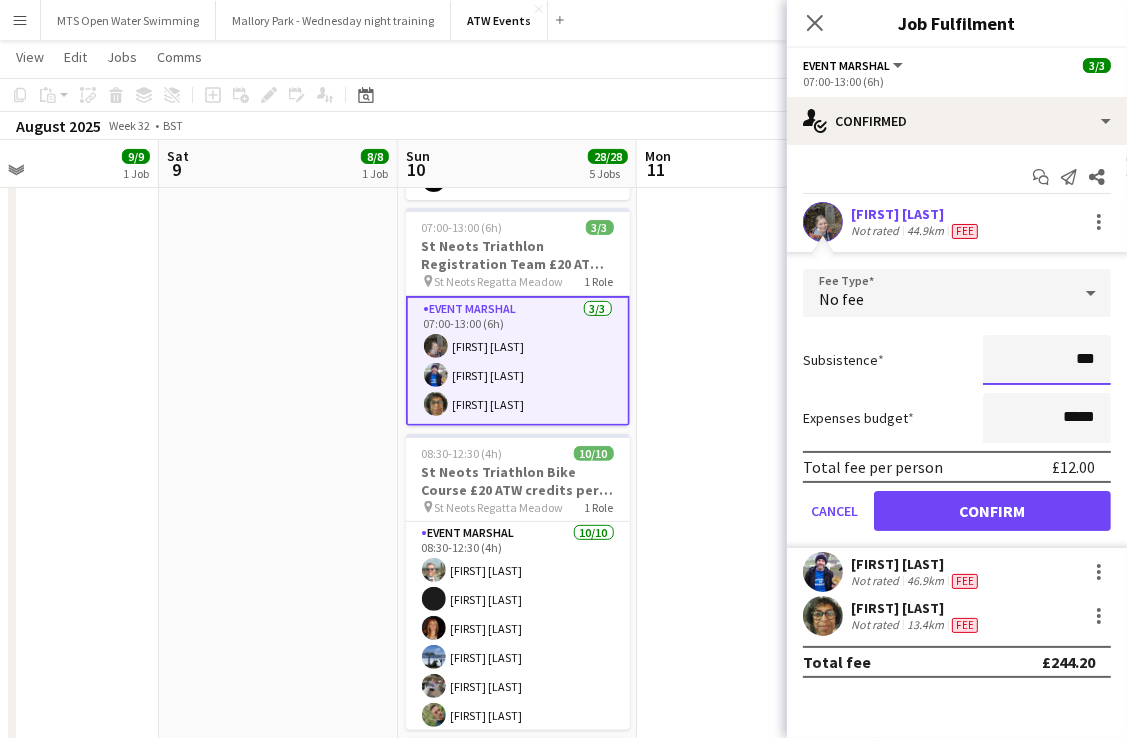 type on "**" 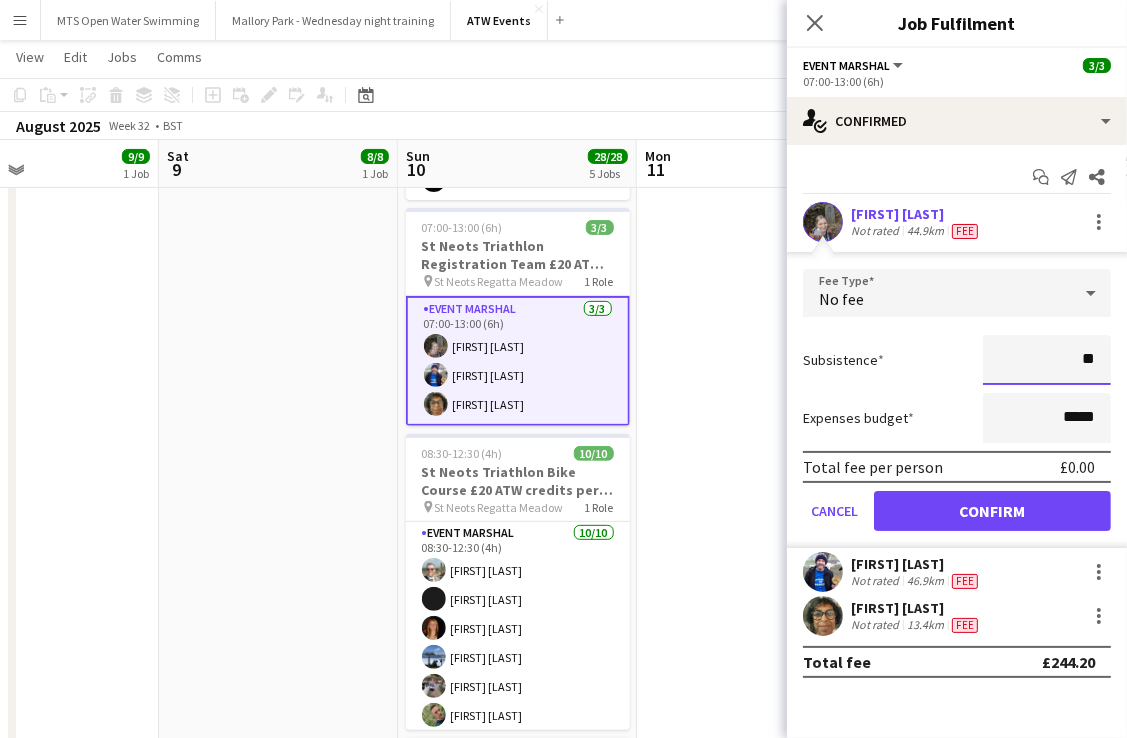 type on "**" 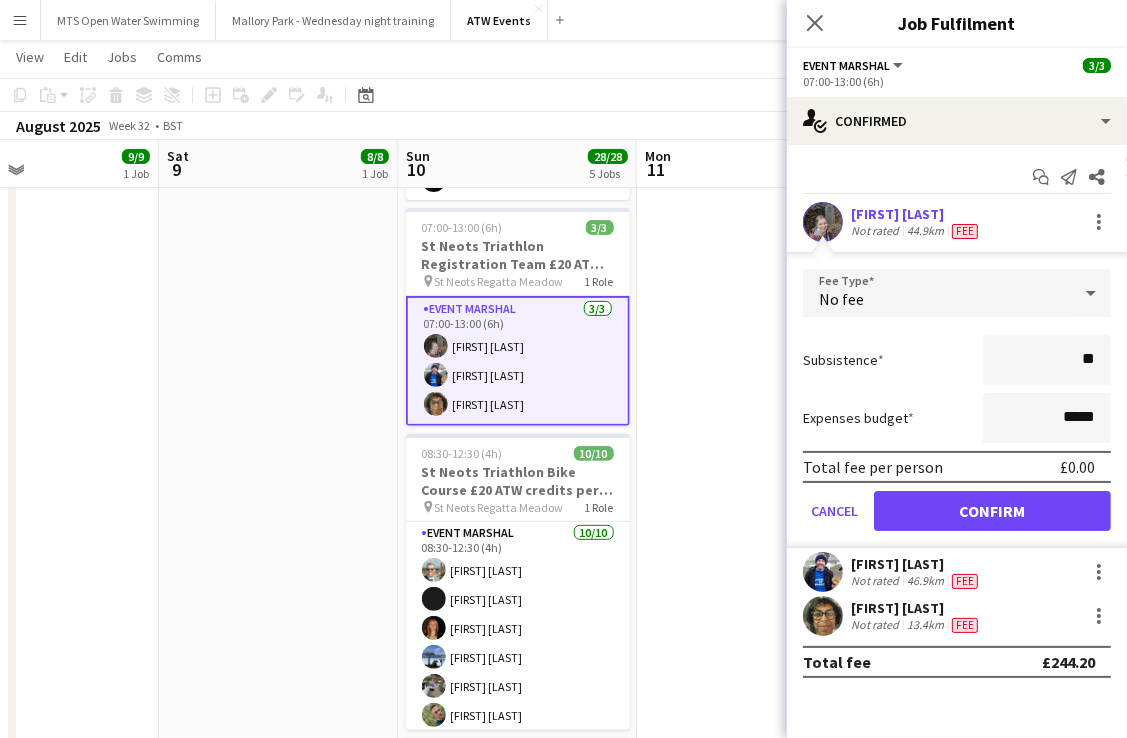 click on "Subsistence  **" at bounding box center (957, 360) 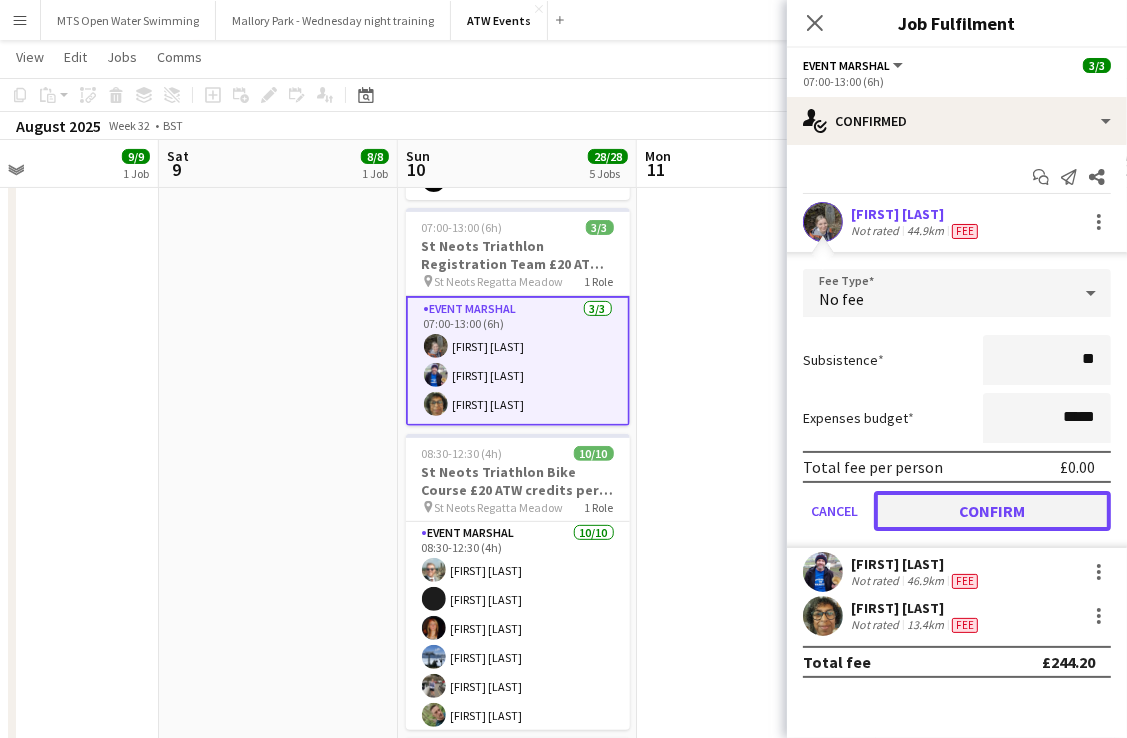 click on "Confirm" at bounding box center (992, 511) 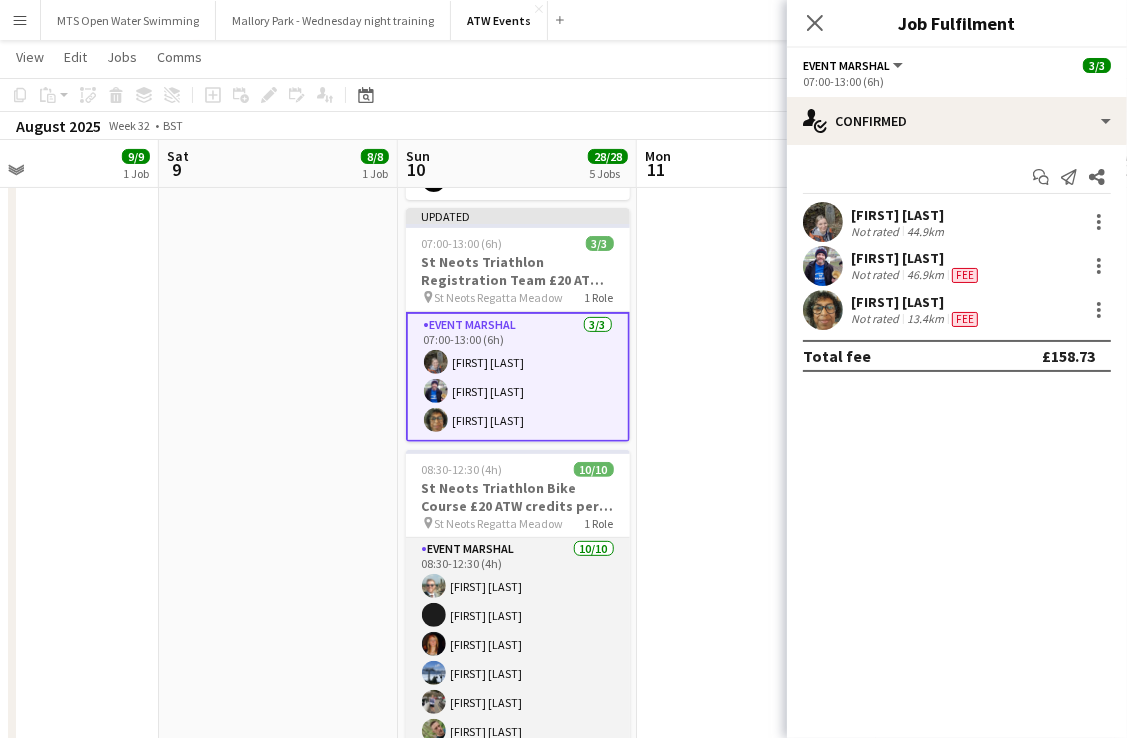 scroll, scrollTop: 120, scrollLeft: 0, axis: vertical 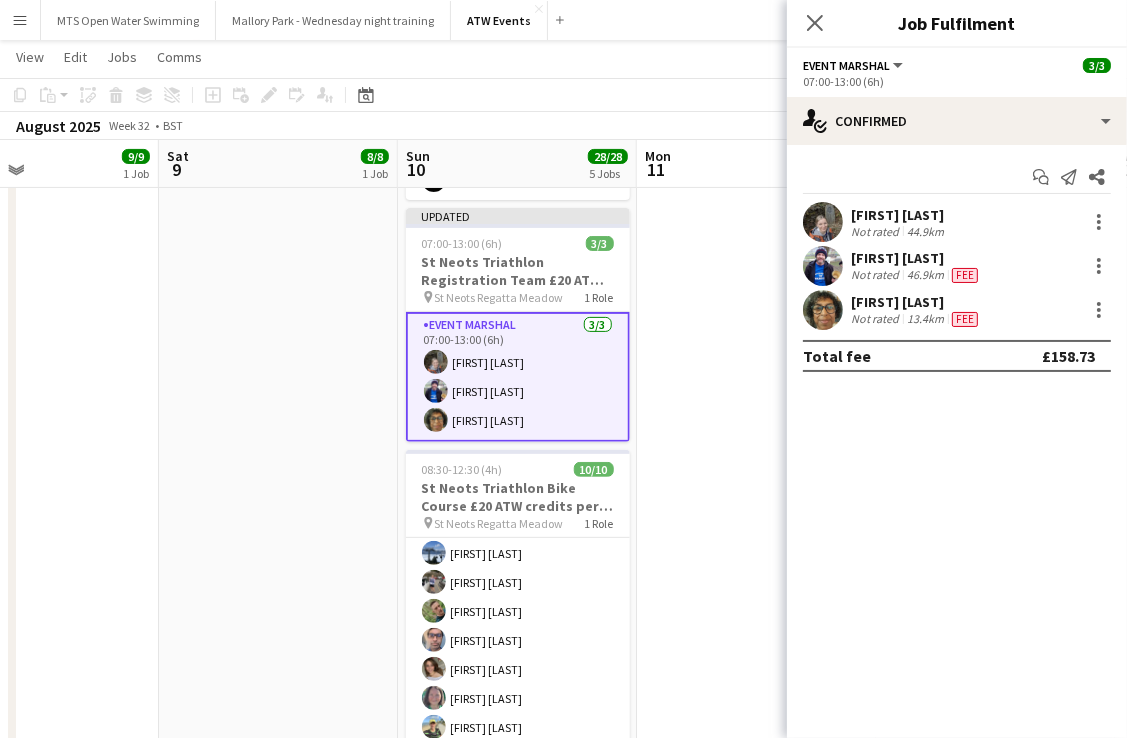 click at bounding box center (756, 1885) 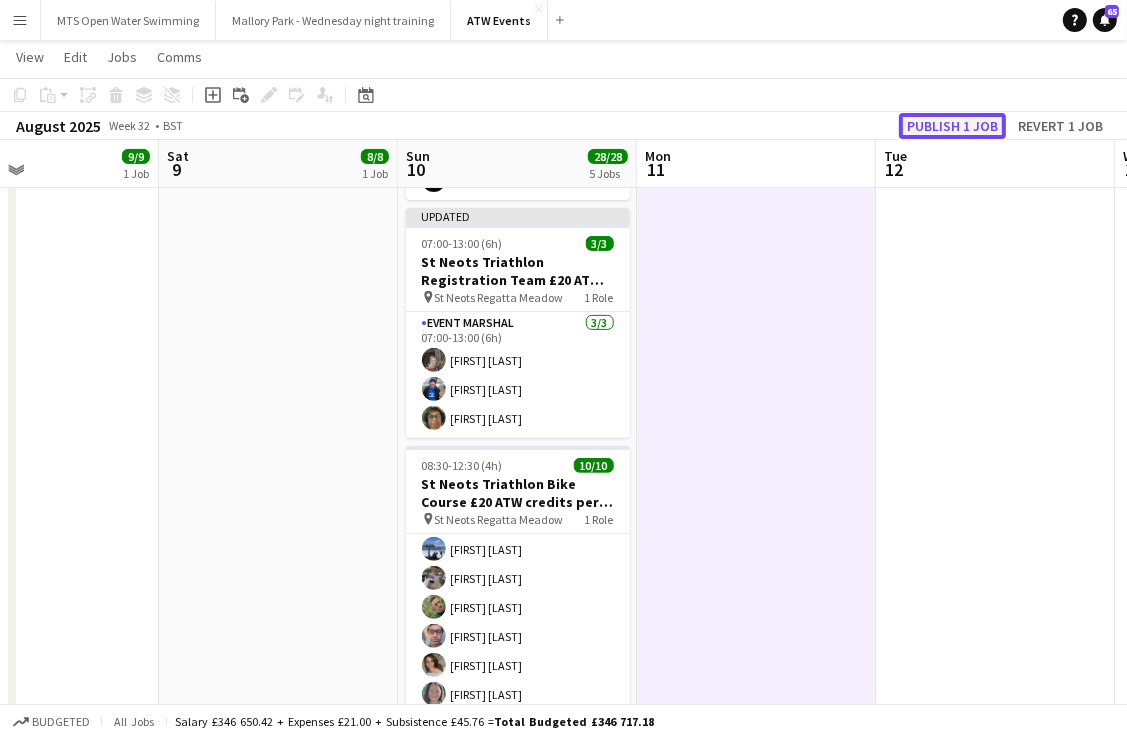 click on "Publish 1 job" 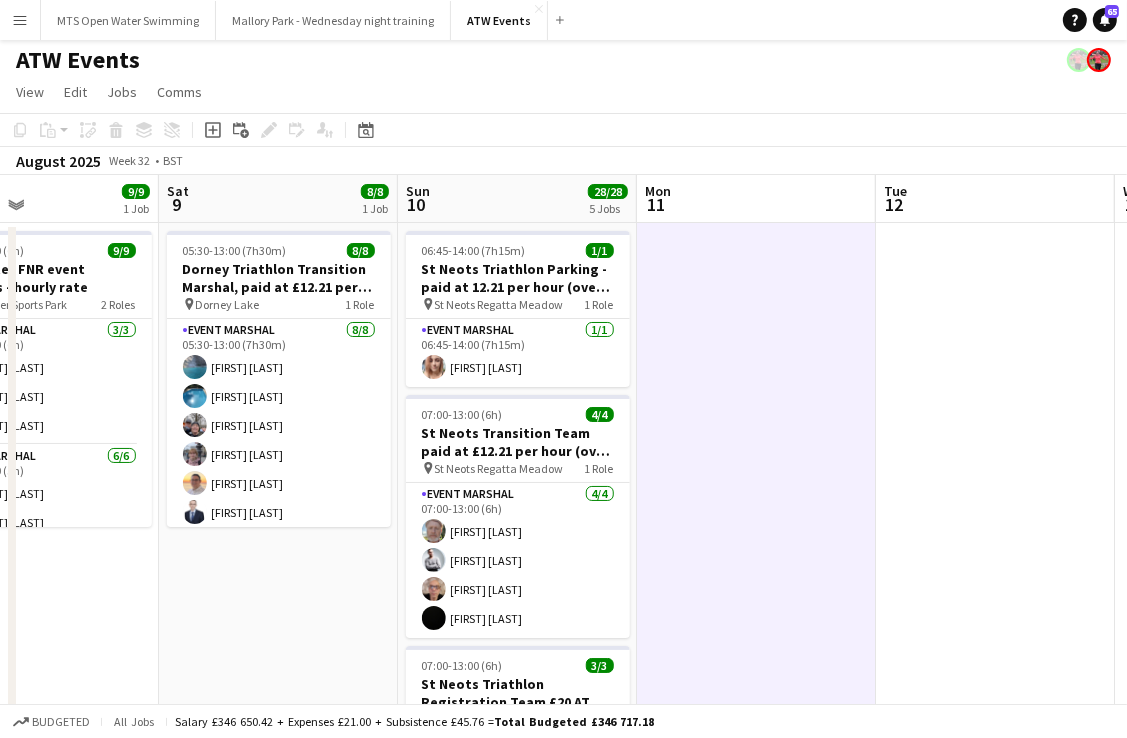 scroll, scrollTop: 0, scrollLeft: 0, axis: both 